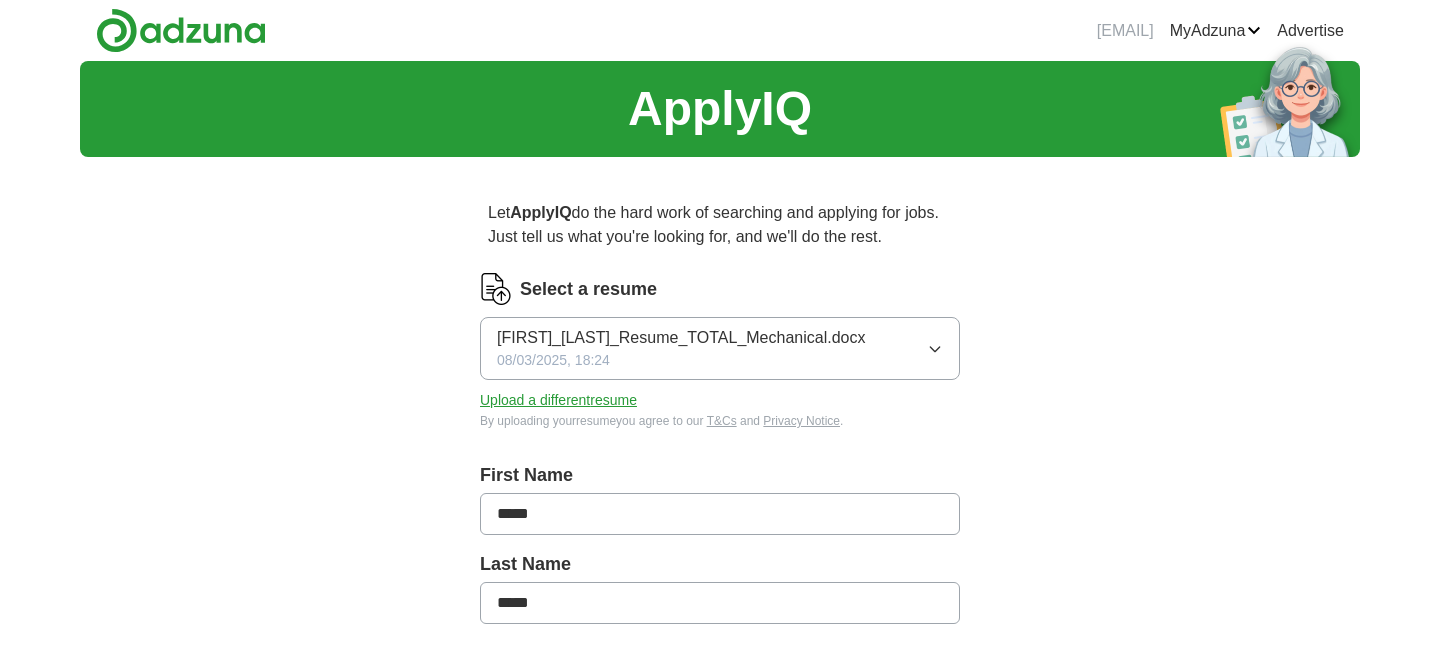 scroll, scrollTop: 0, scrollLeft: 0, axis: both 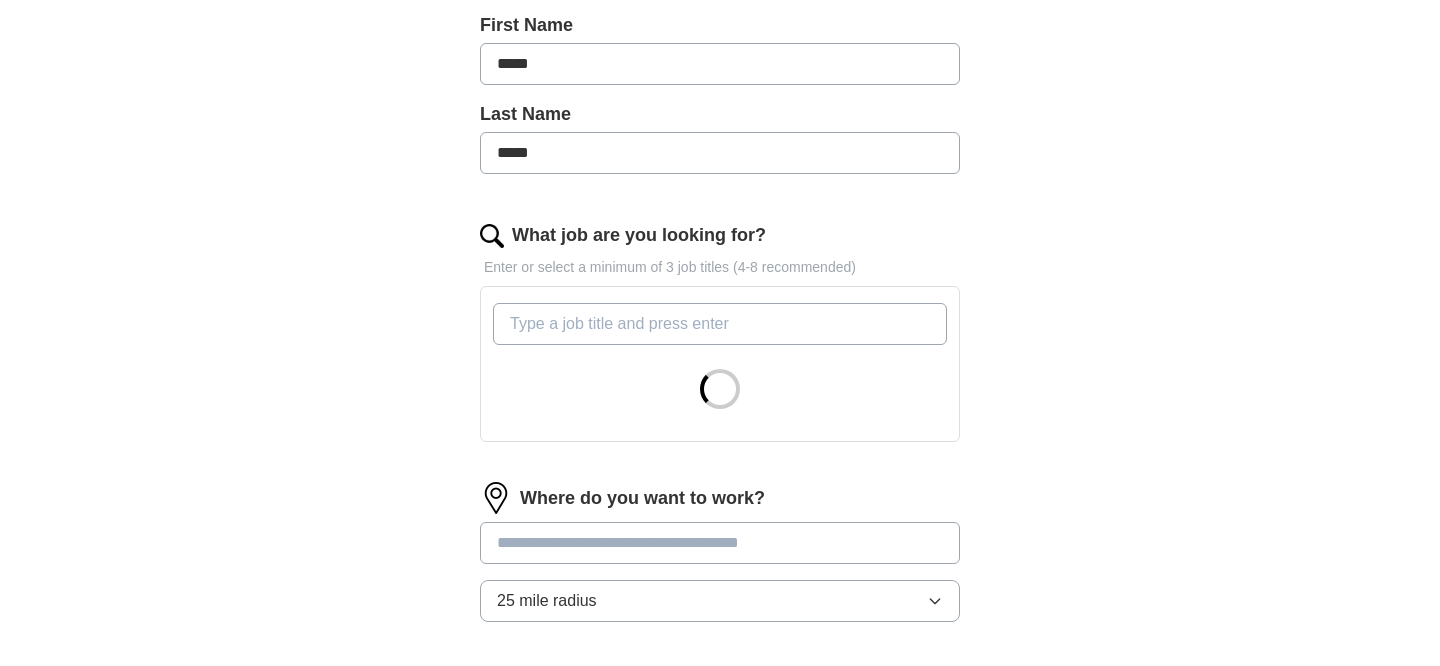 click on "25 mile radius" at bounding box center (720, 601) 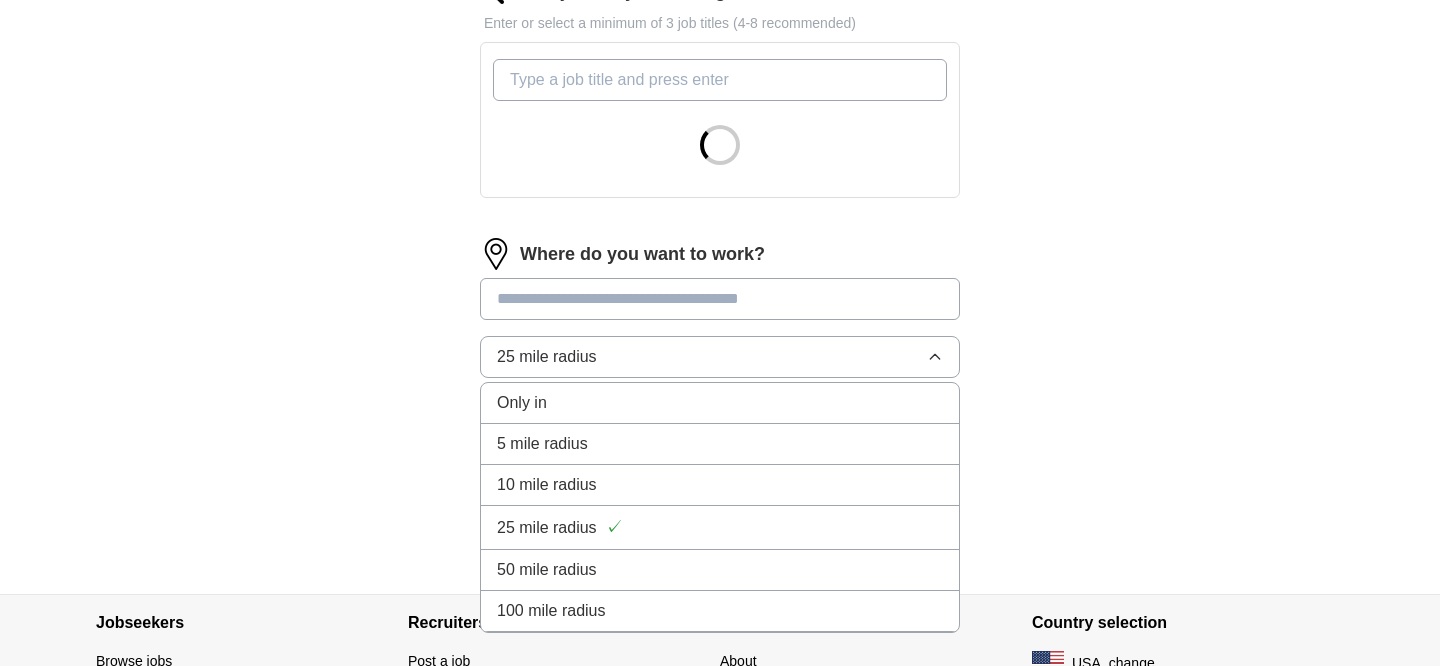 scroll, scrollTop: 706, scrollLeft: 0, axis: vertical 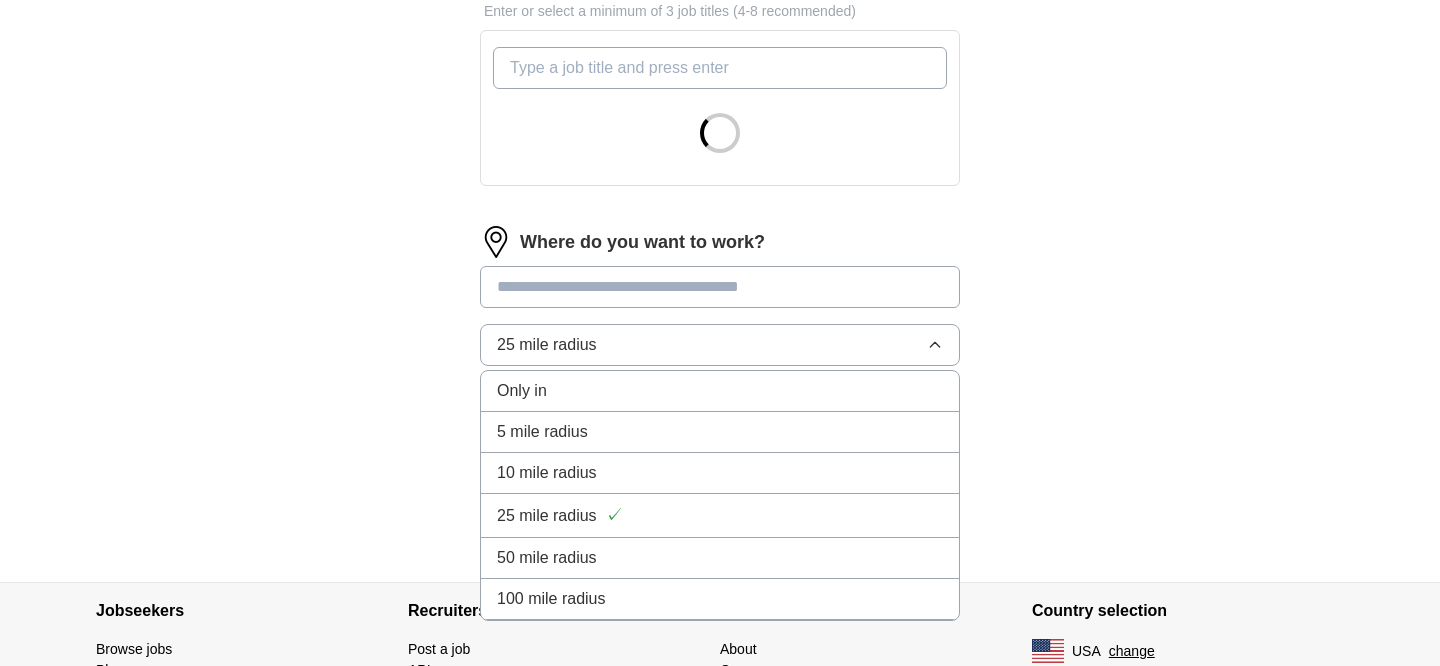 click on "50 mile radius" at bounding box center (720, 558) 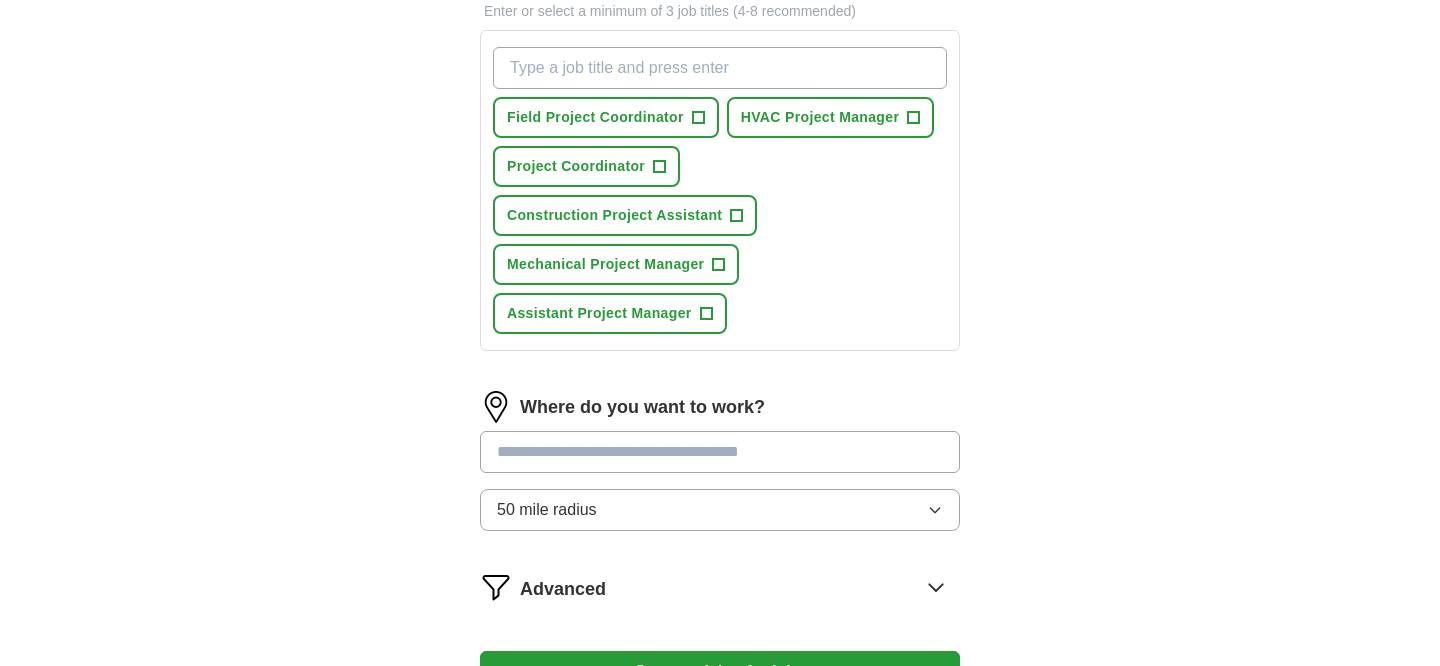click at bounding box center (720, 452) 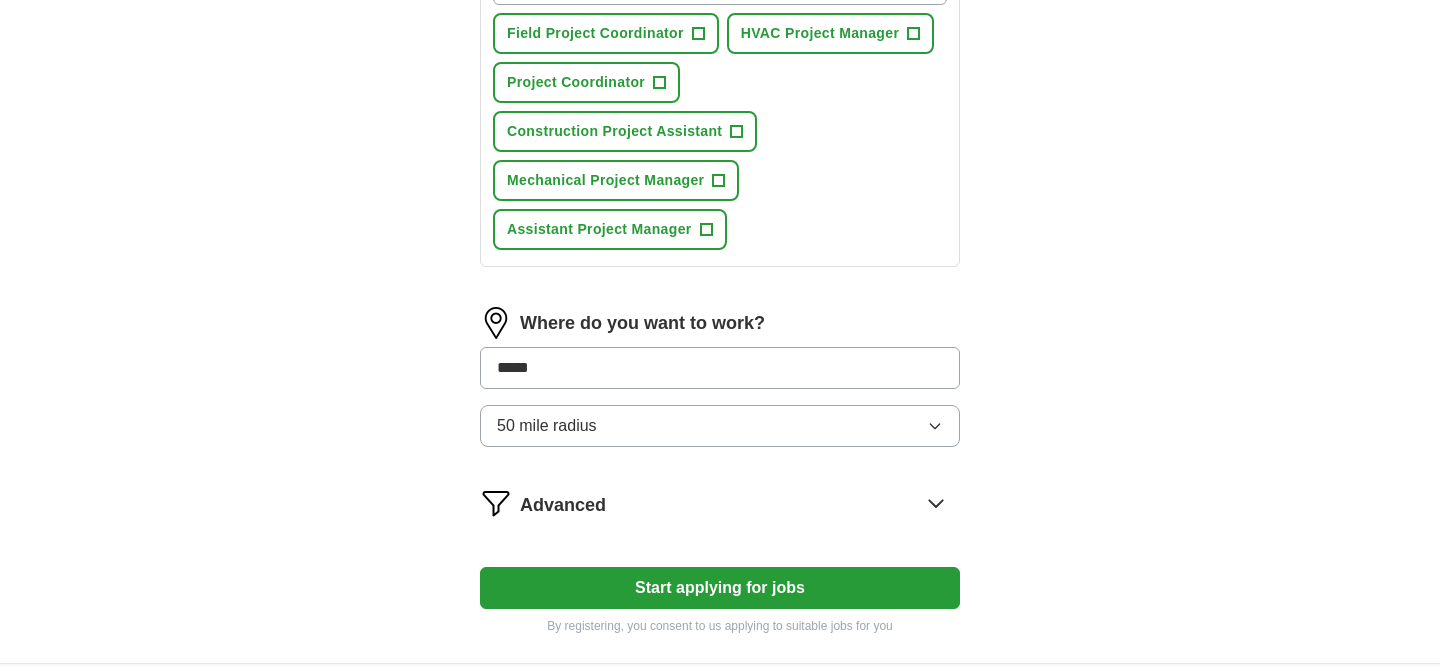 scroll, scrollTop: 989, scrollLeft: 0, axis: vertical 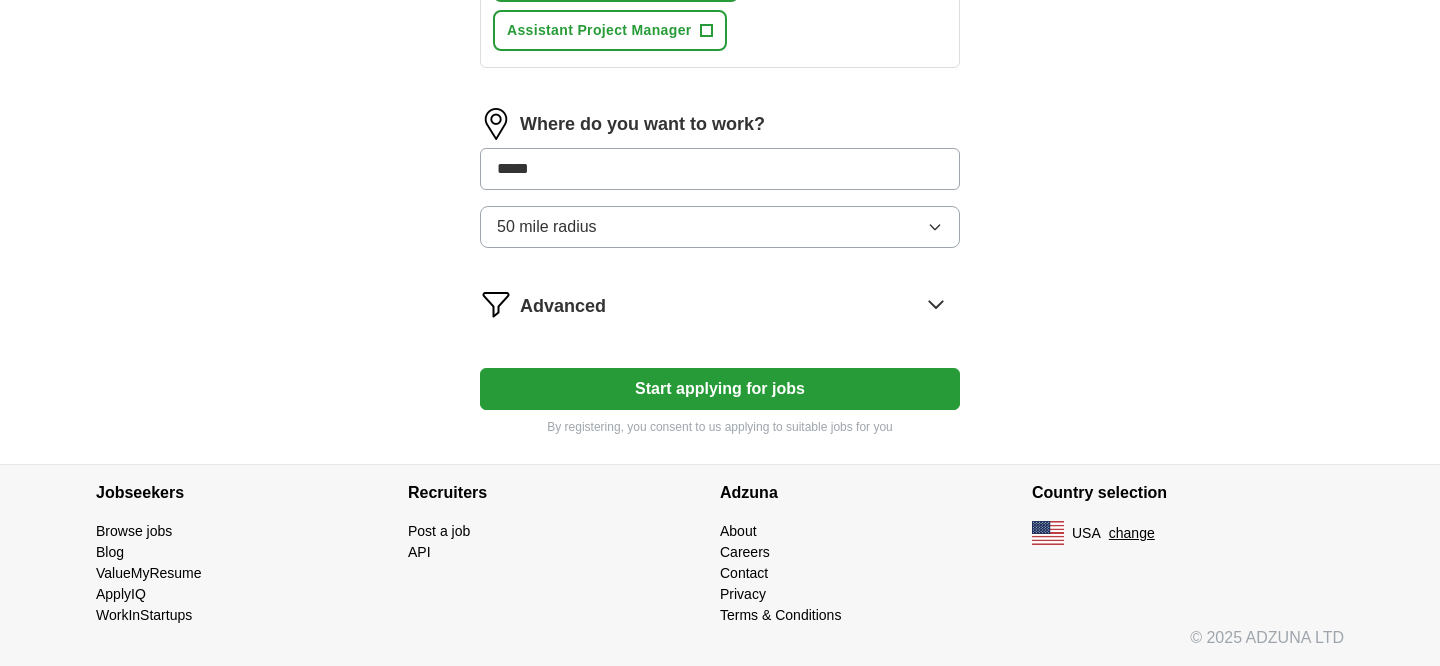 click on "Start applying for jobs" at bounding box center (720, 389) 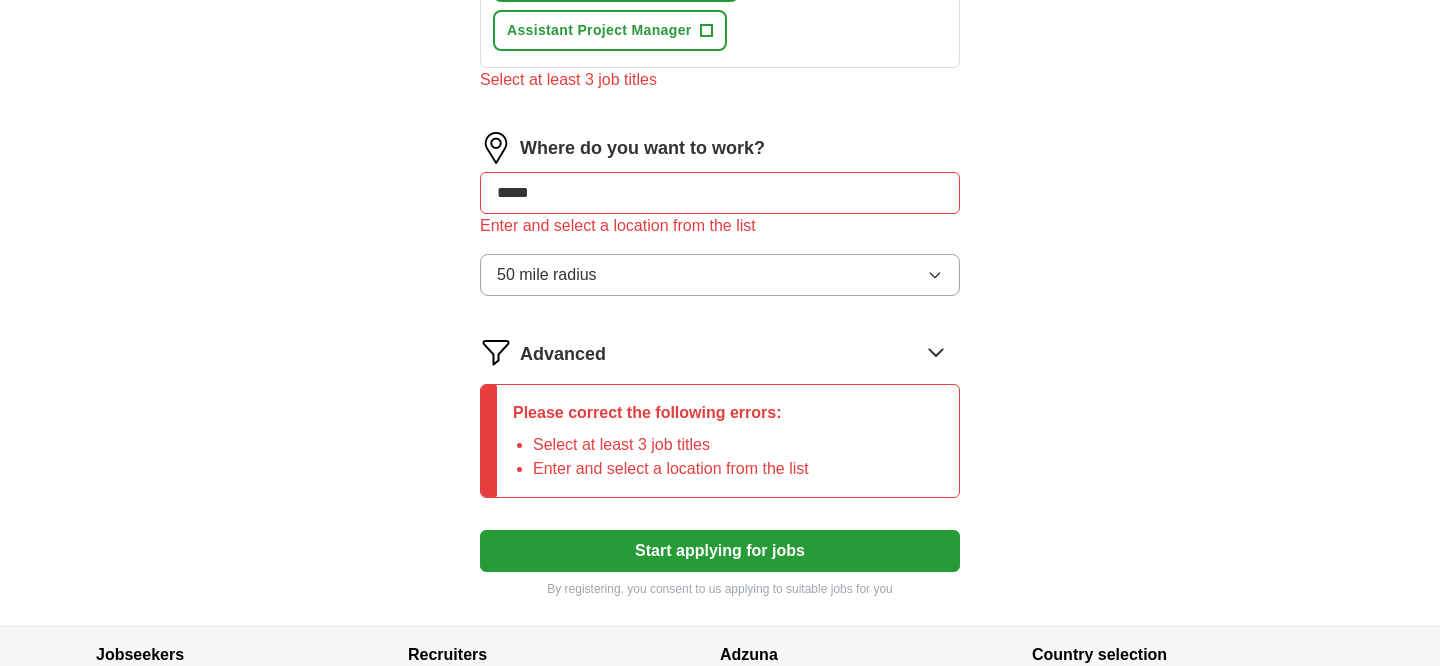 click on "Where do you want to work? ***** Enter and select a location from the list 50 mile radius" at bounding box center [720, 222] 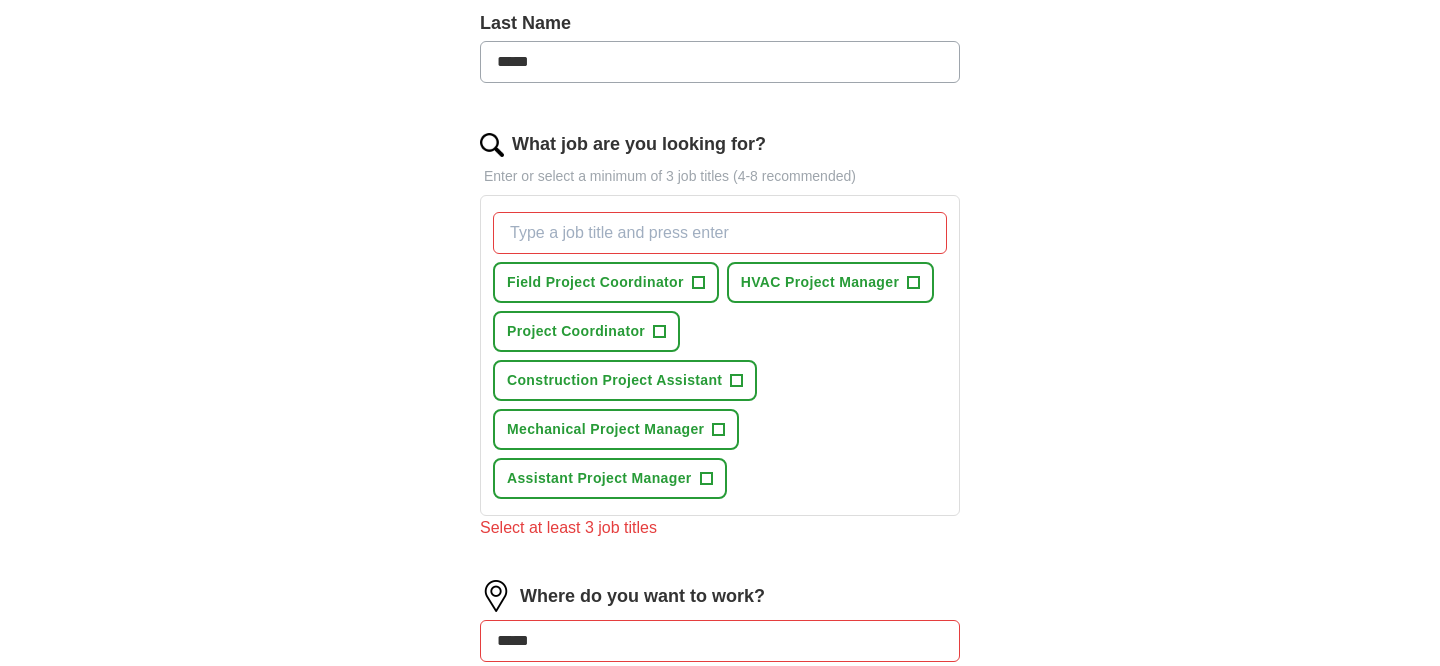 scroll, scrollTop: 491, scrollLeft: 0, axis: vertical 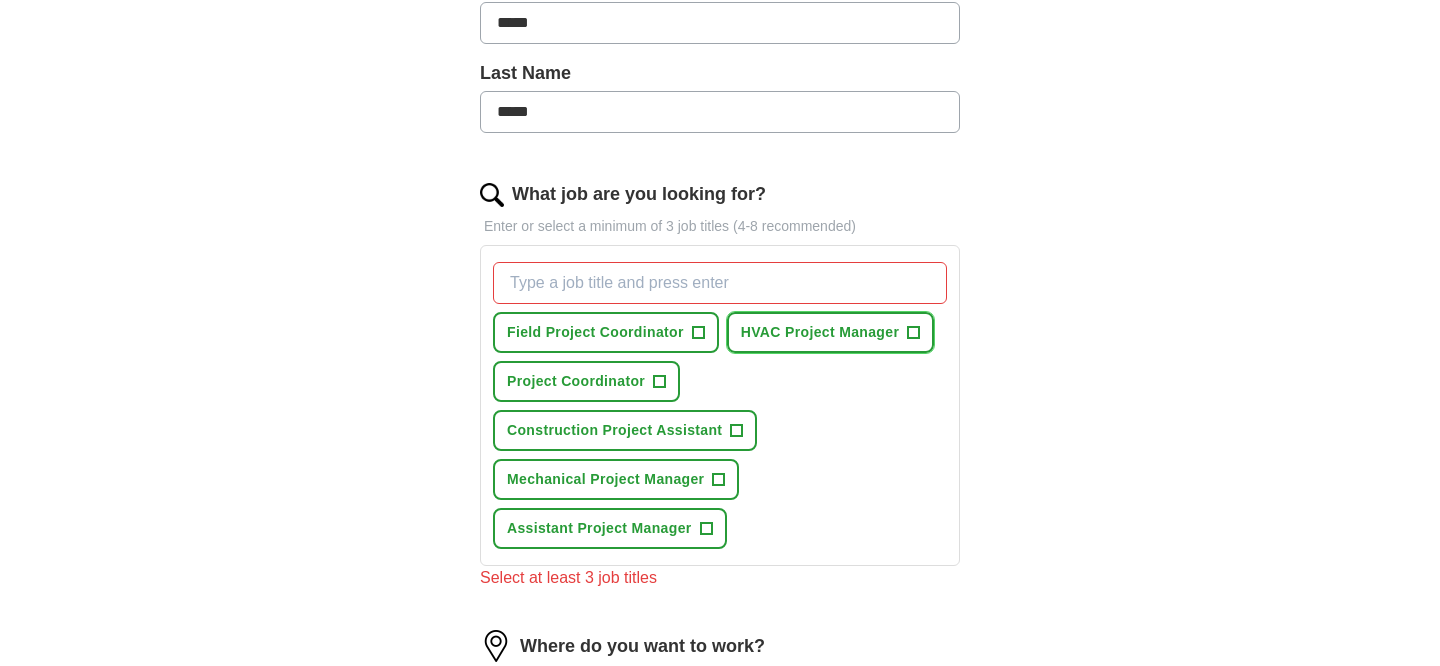 click on "HVAC Project Manager +" at bounding box center (830, 332) 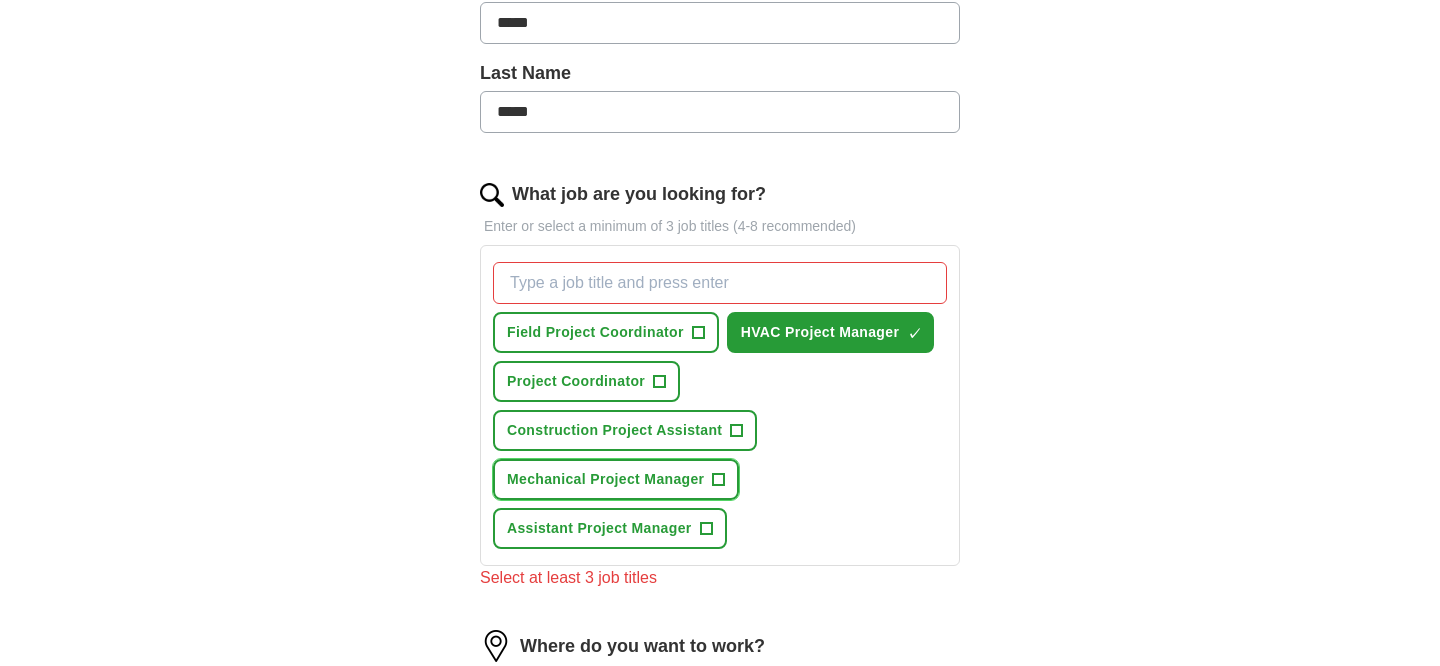 click on "+" at bounding box center [719, 480] 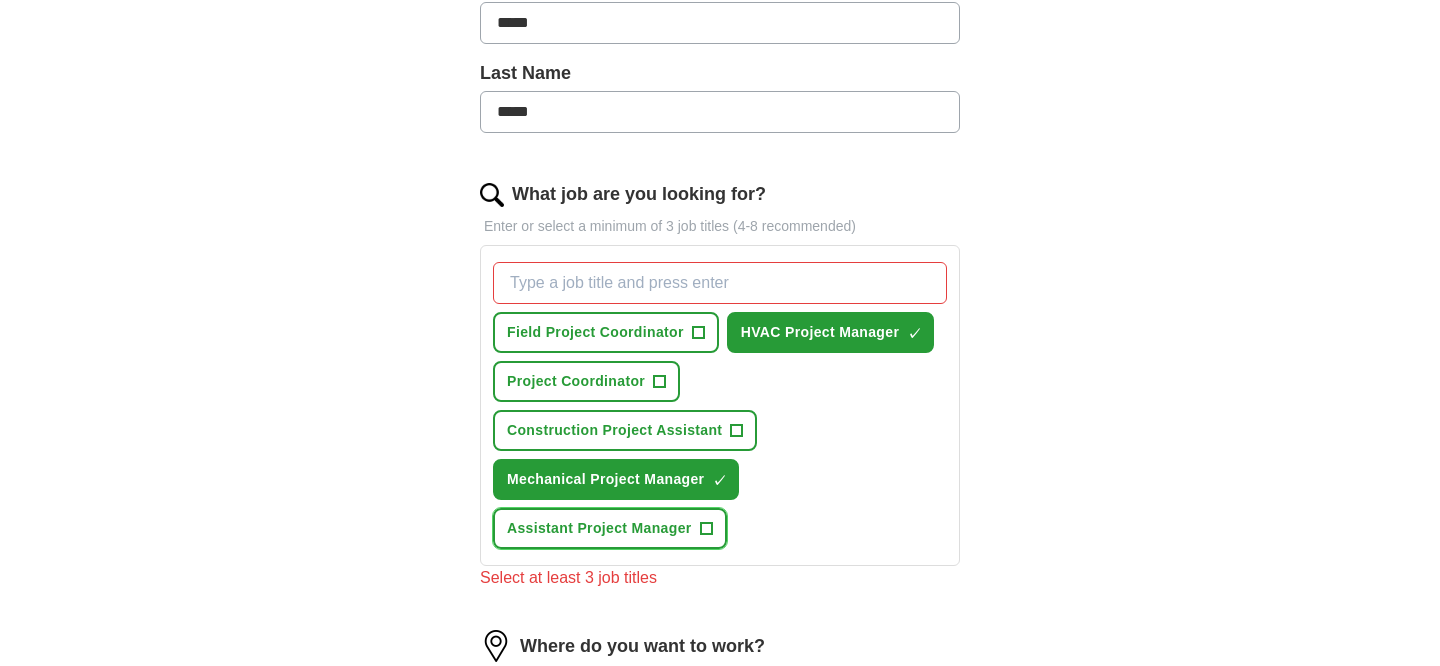 click on "+" at bounding box center (706, 529) 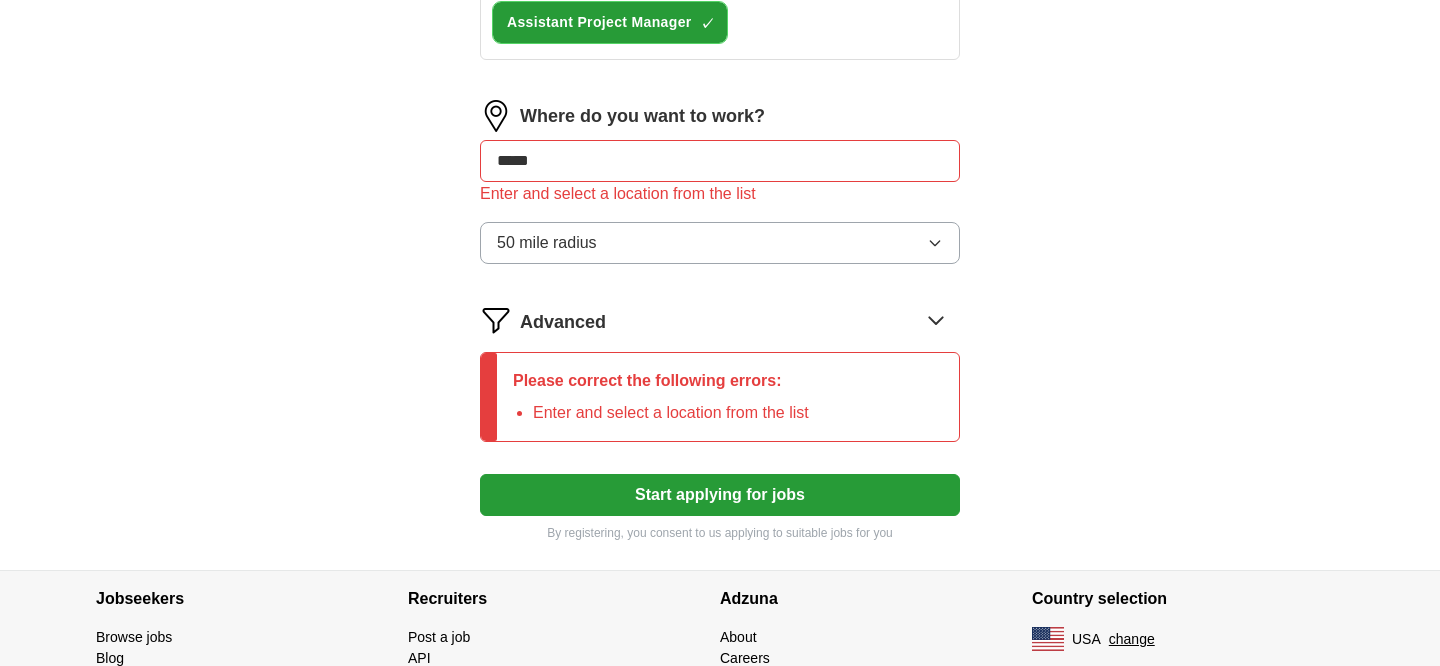 scroll, scrollTop: 994, scrollLeft: 0, axis: vertical 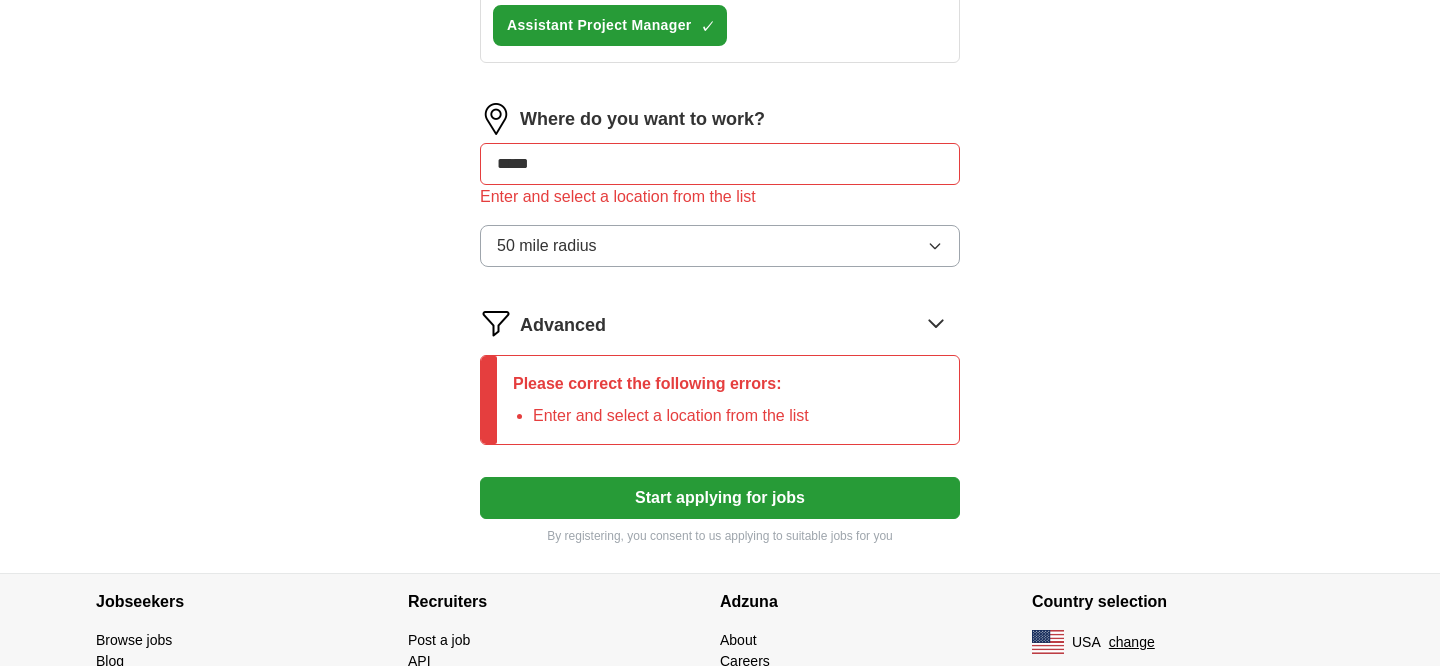 click on "*****" at bounding box center [720, 164] 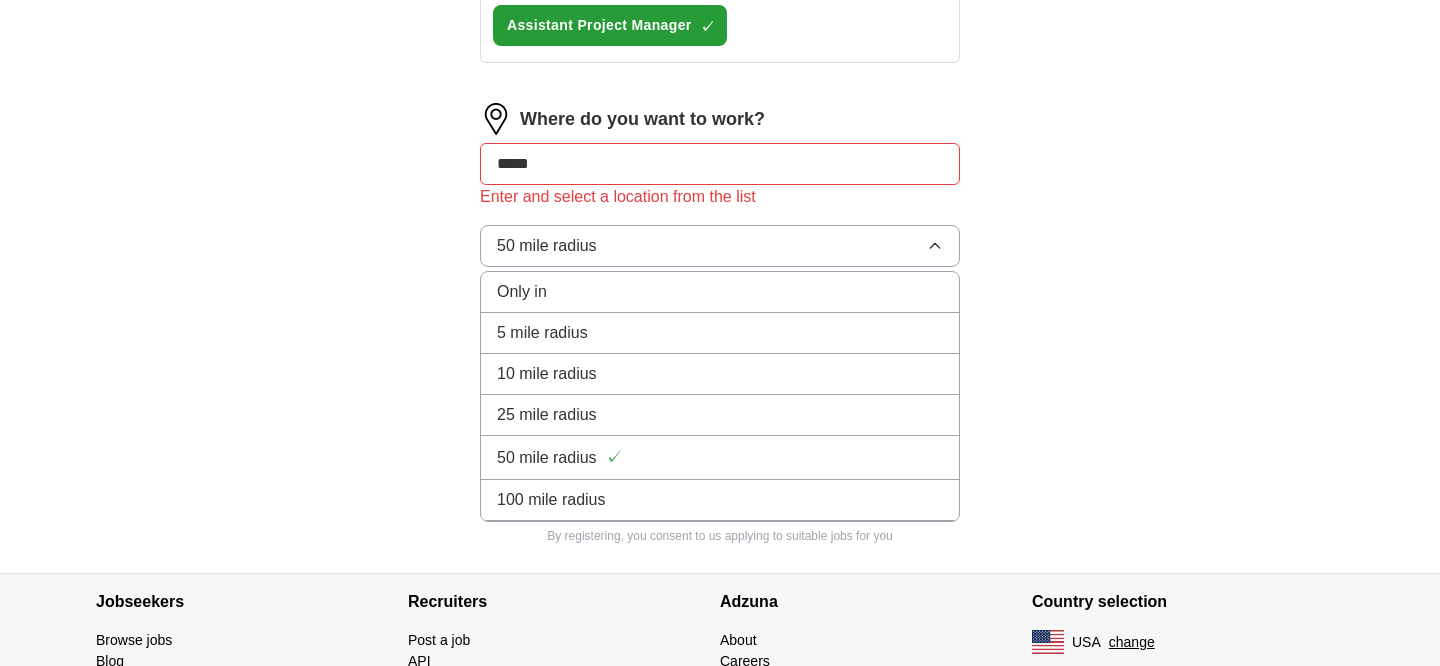 click on "50 mile radius ✓" at bounding box center [720, 457] 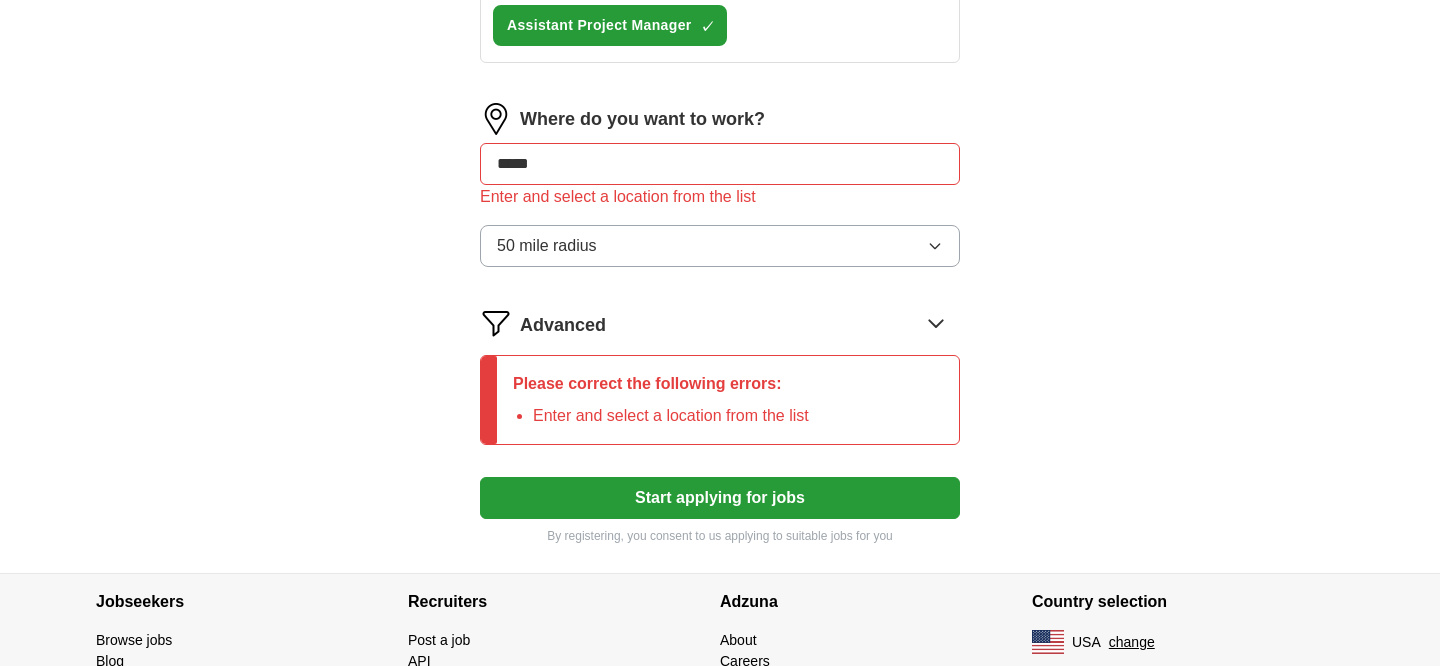 click on "*****" at bounding box center (720, 164) 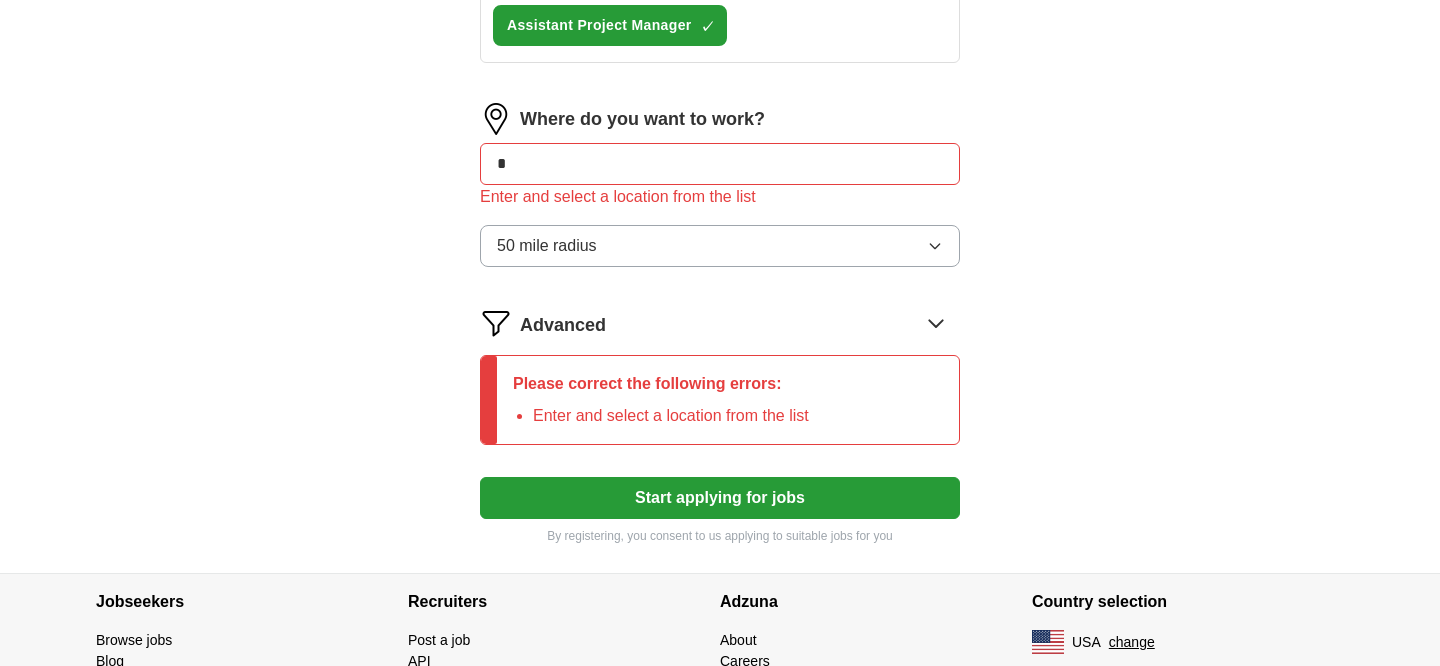 type on "*" 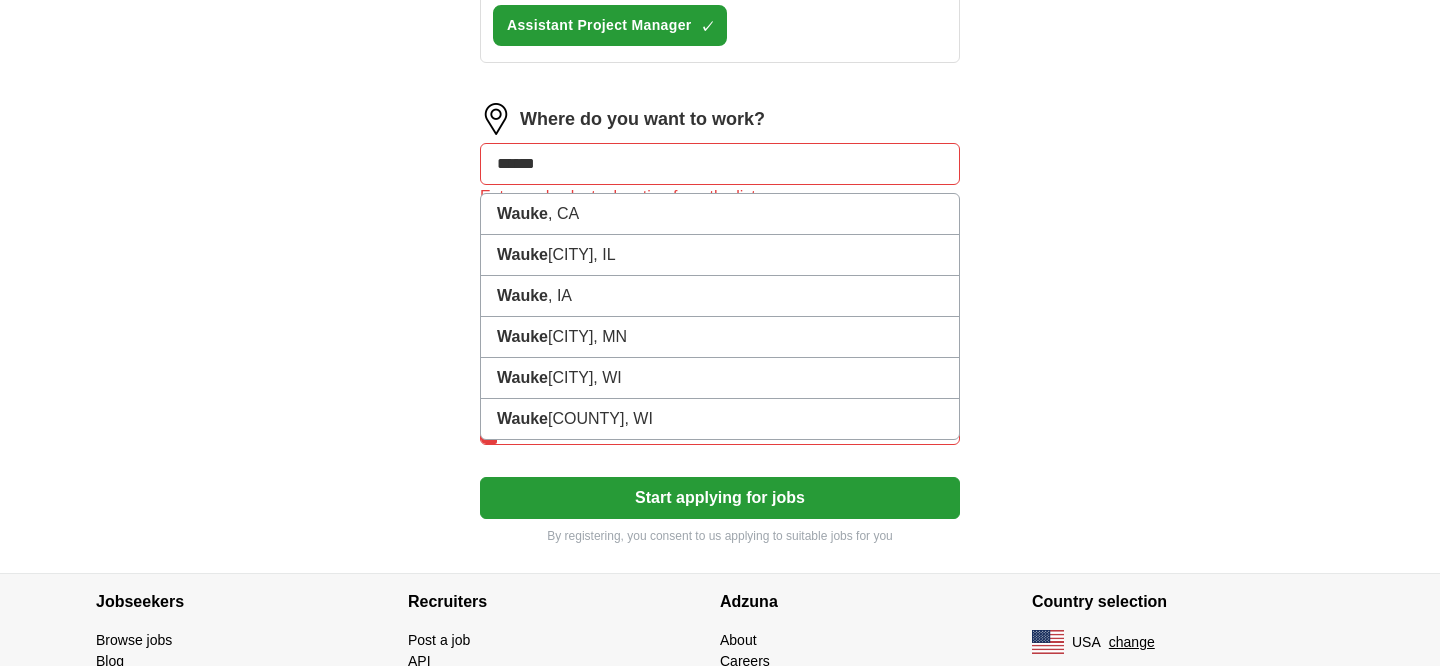 type on "*******" 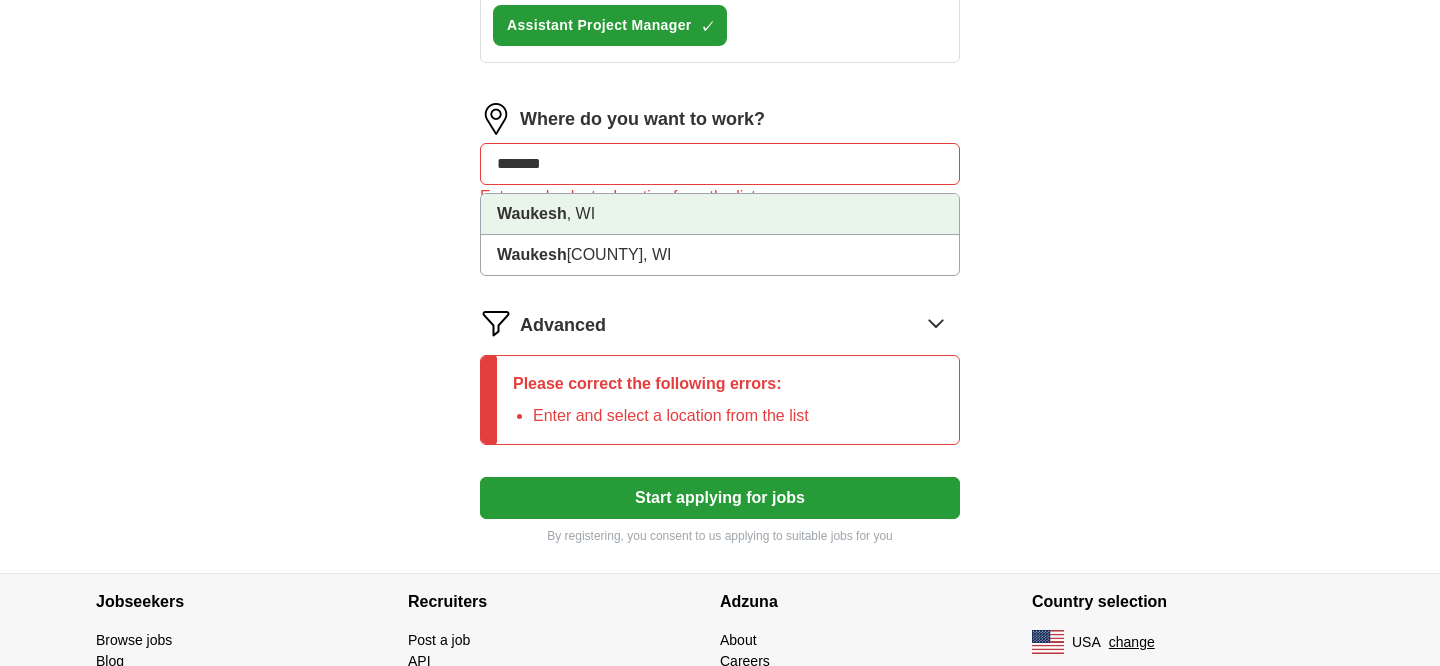 click on "Waukesh" at bounding box center [532, 213] 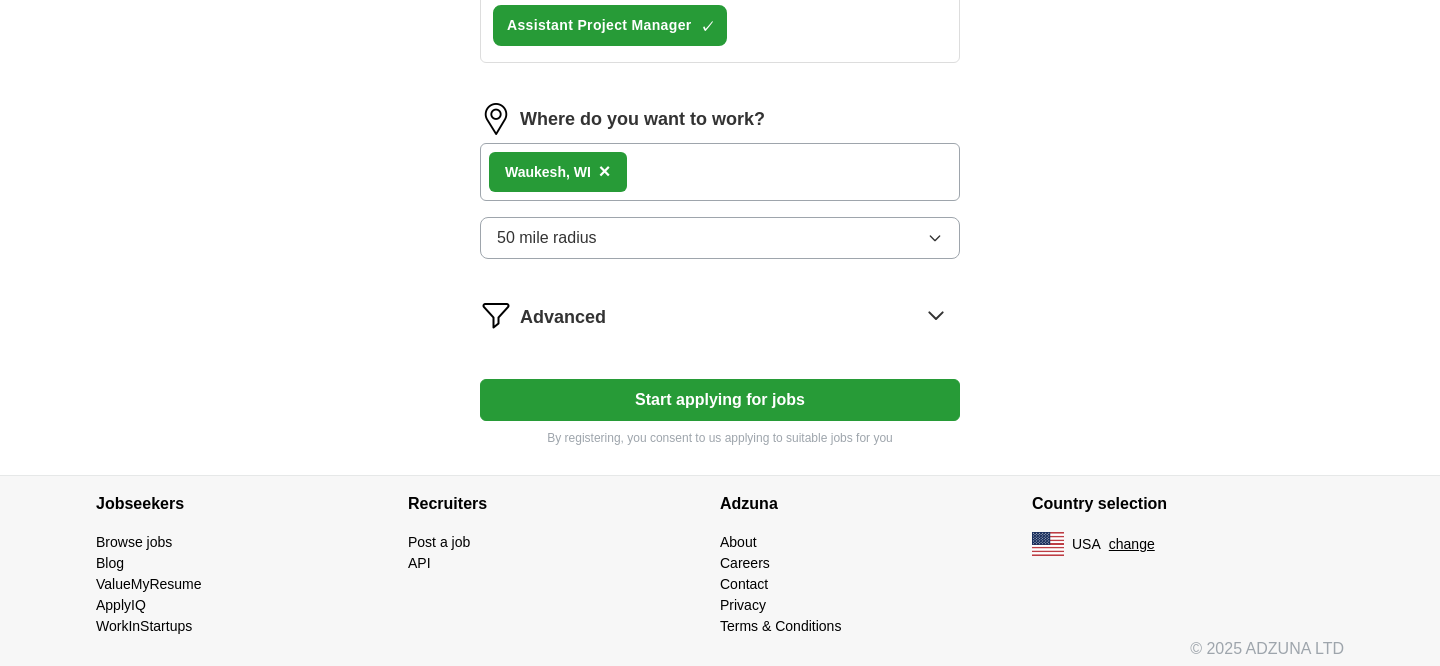 click on "[CITY], WI ×" at bounding box center (720, 172) 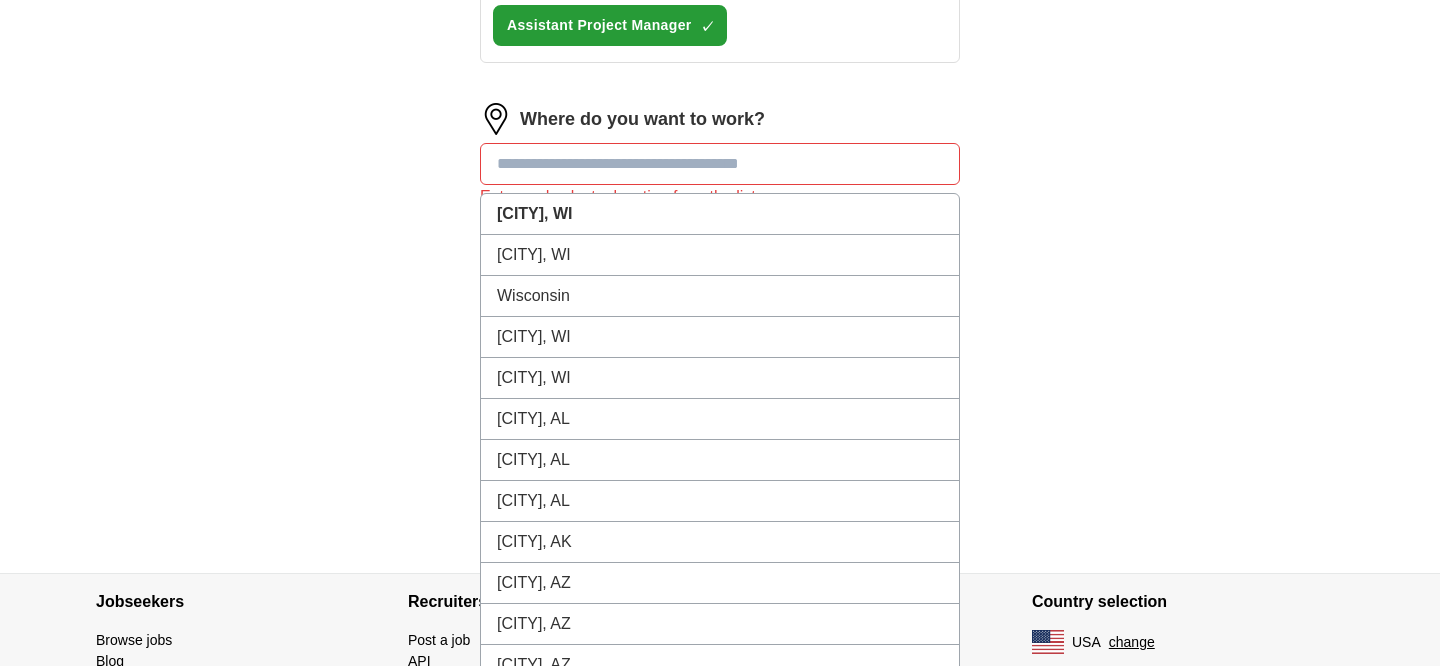 click at bounding box center (720, 164) 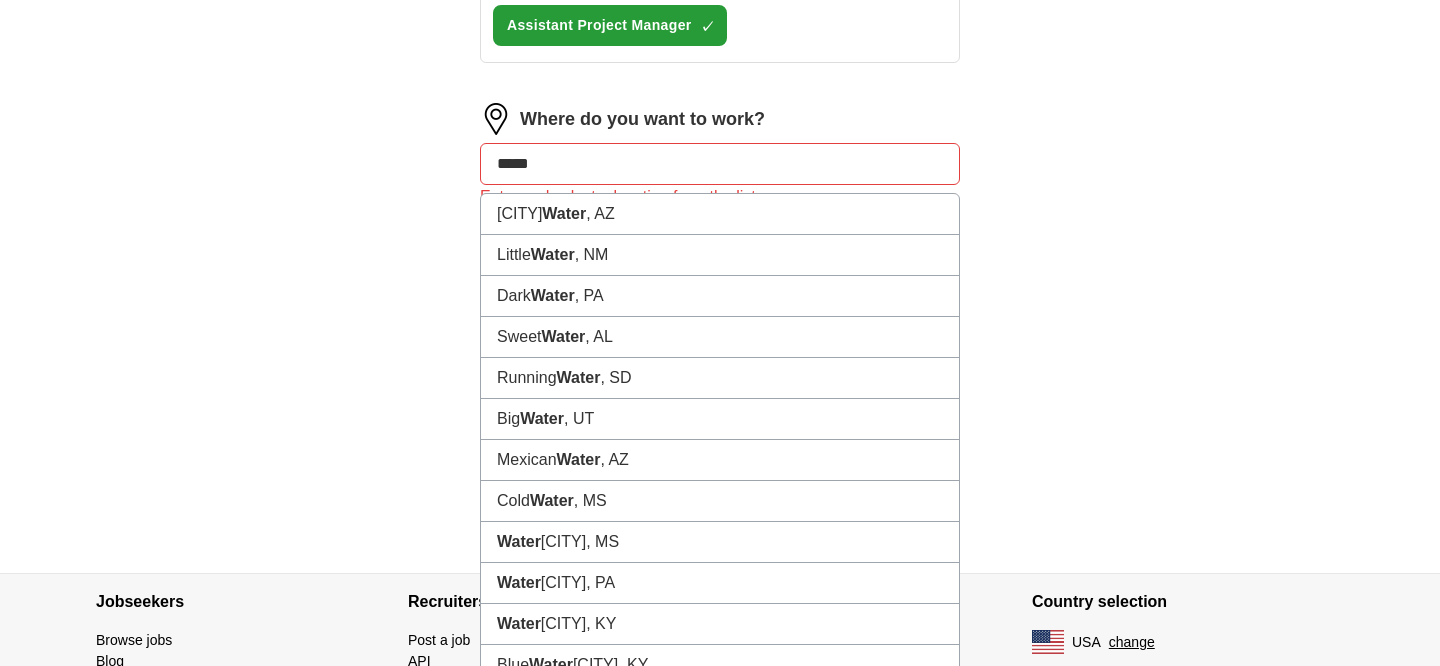 type on "******" 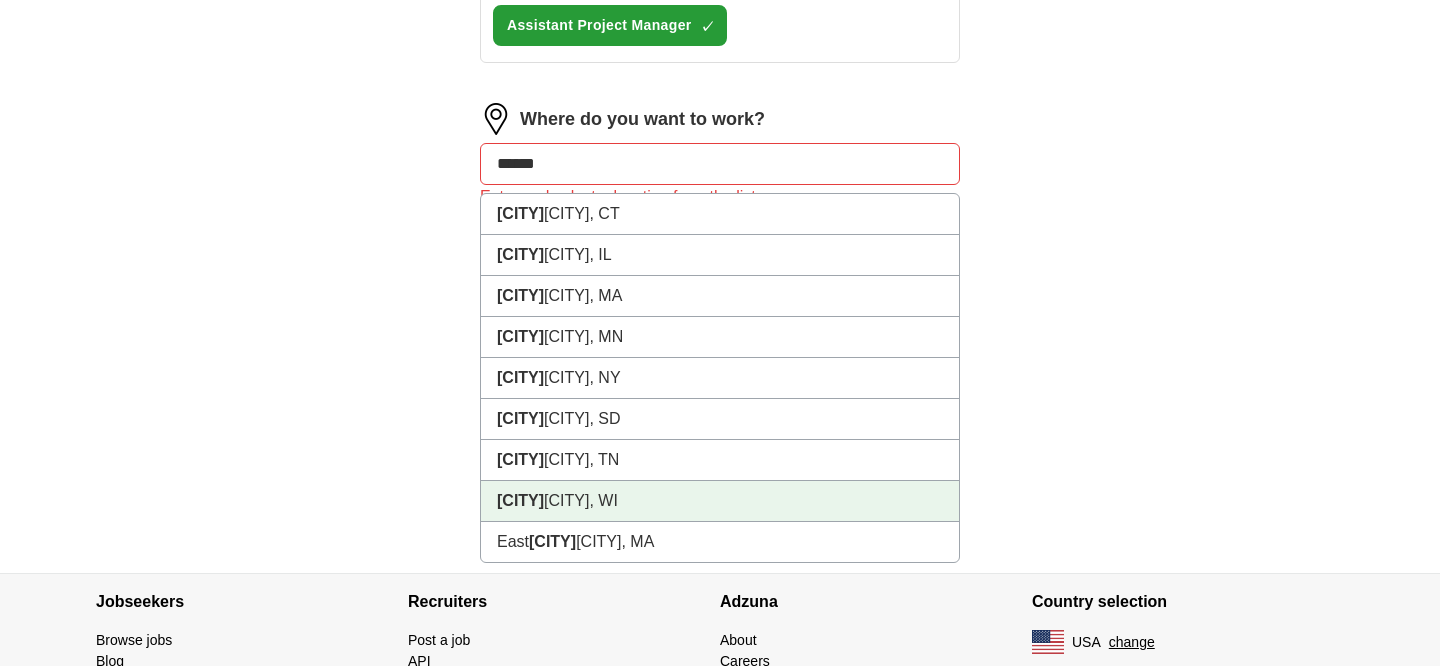 click on "[CITY], WI" at bounding box center [720, 501] 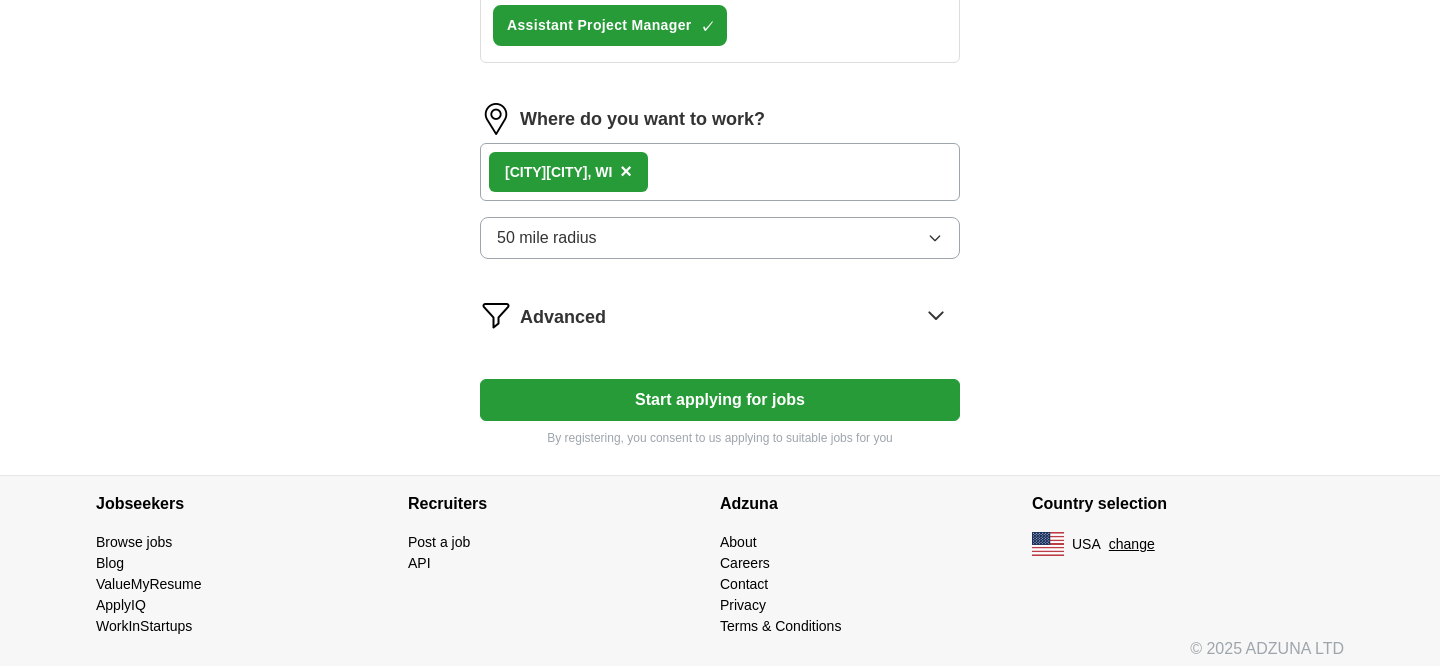 click on "Start applying for jobs" at bounding box center (720, 400) 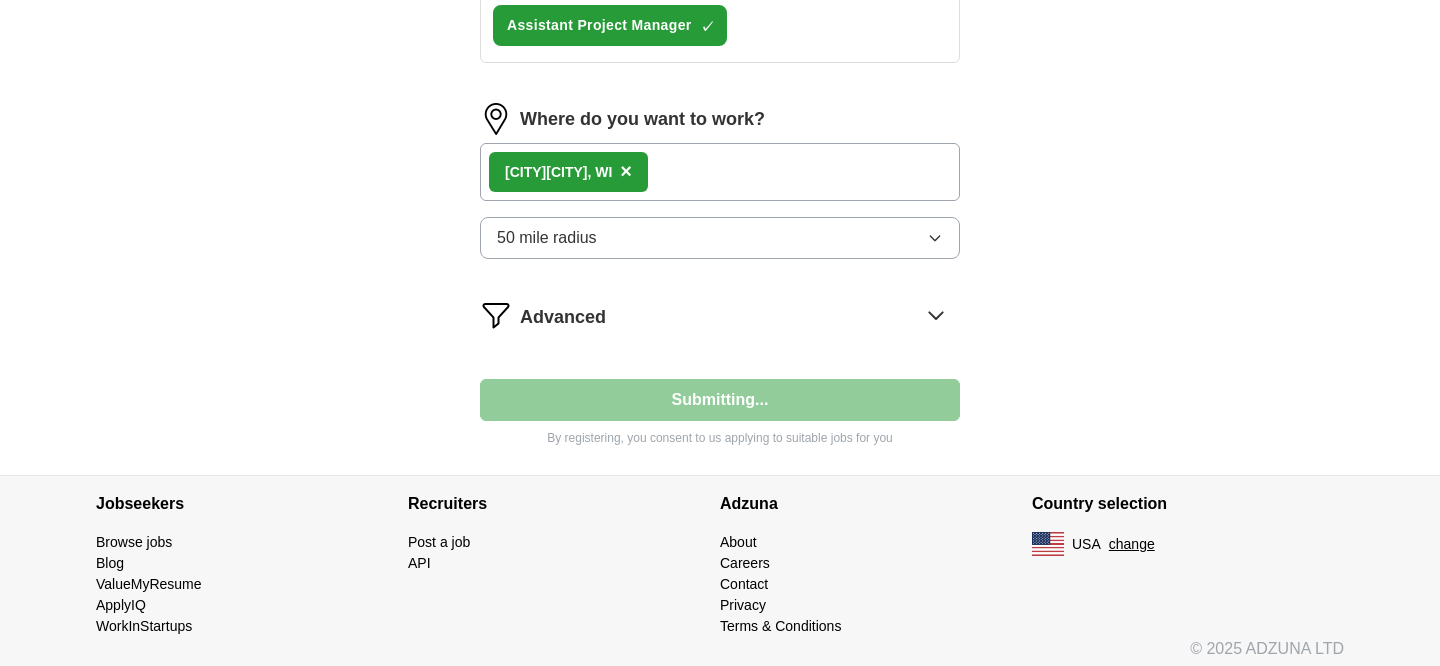 select on "**" 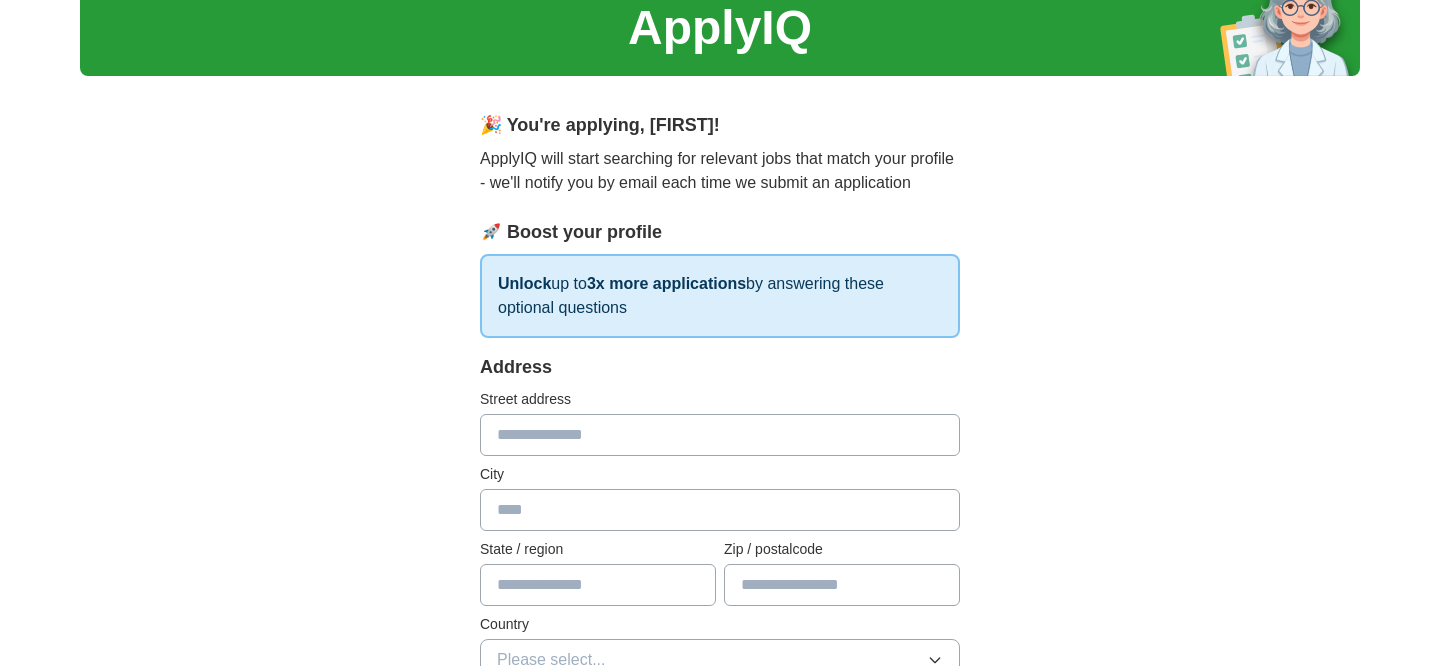 scroll, scrollTop: 82, scrollLeft: 0, axis: vertical 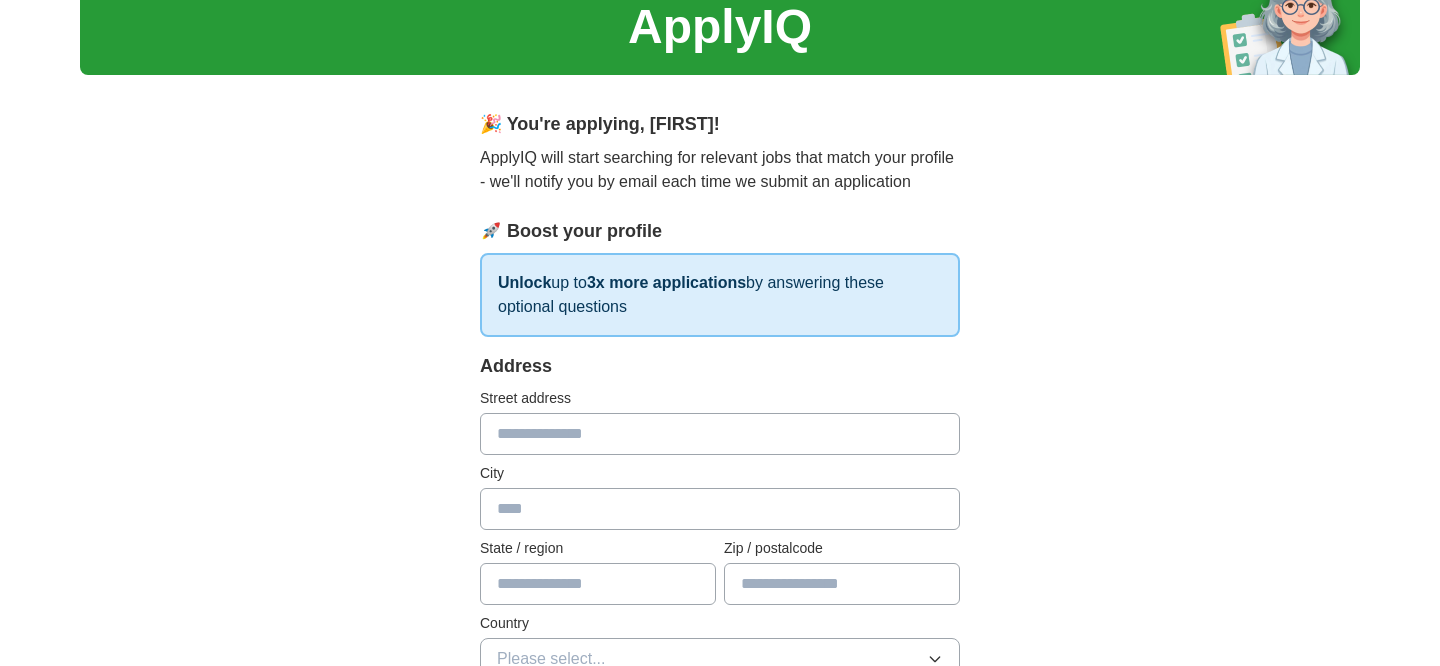 click at bounding box center [720, 434] 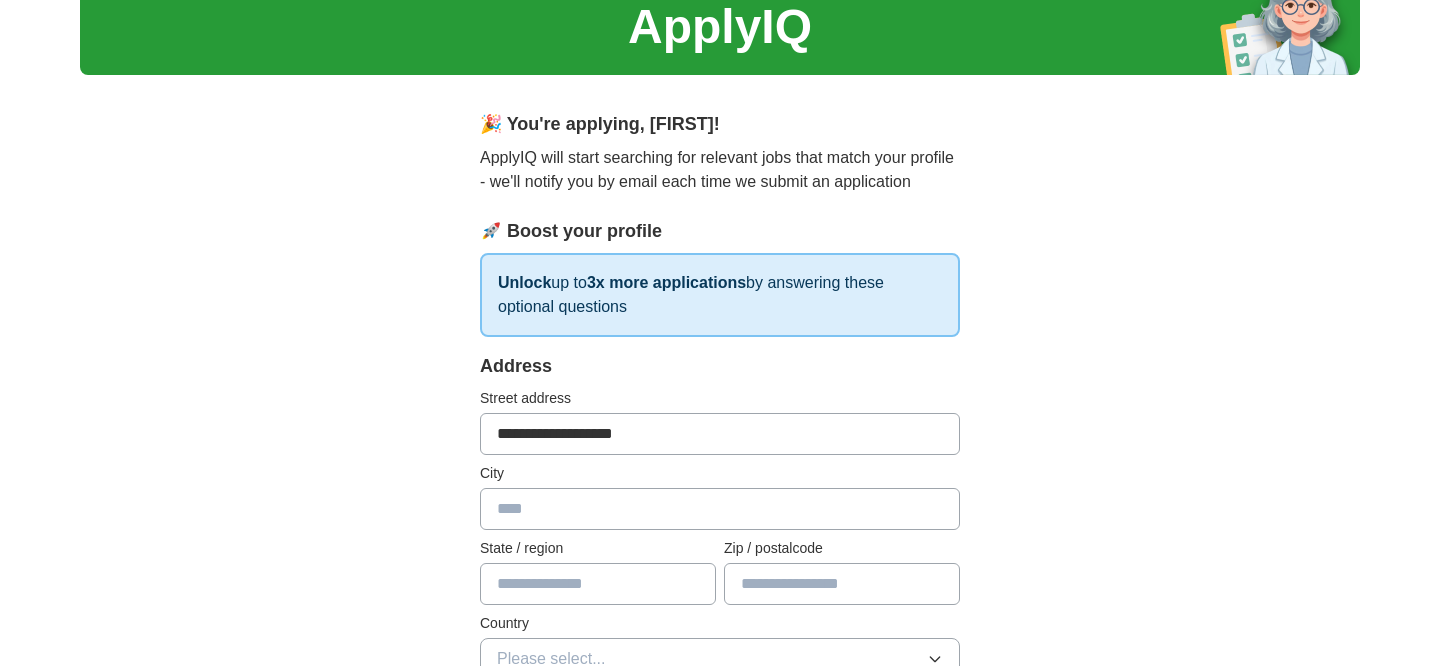 type on "**********" 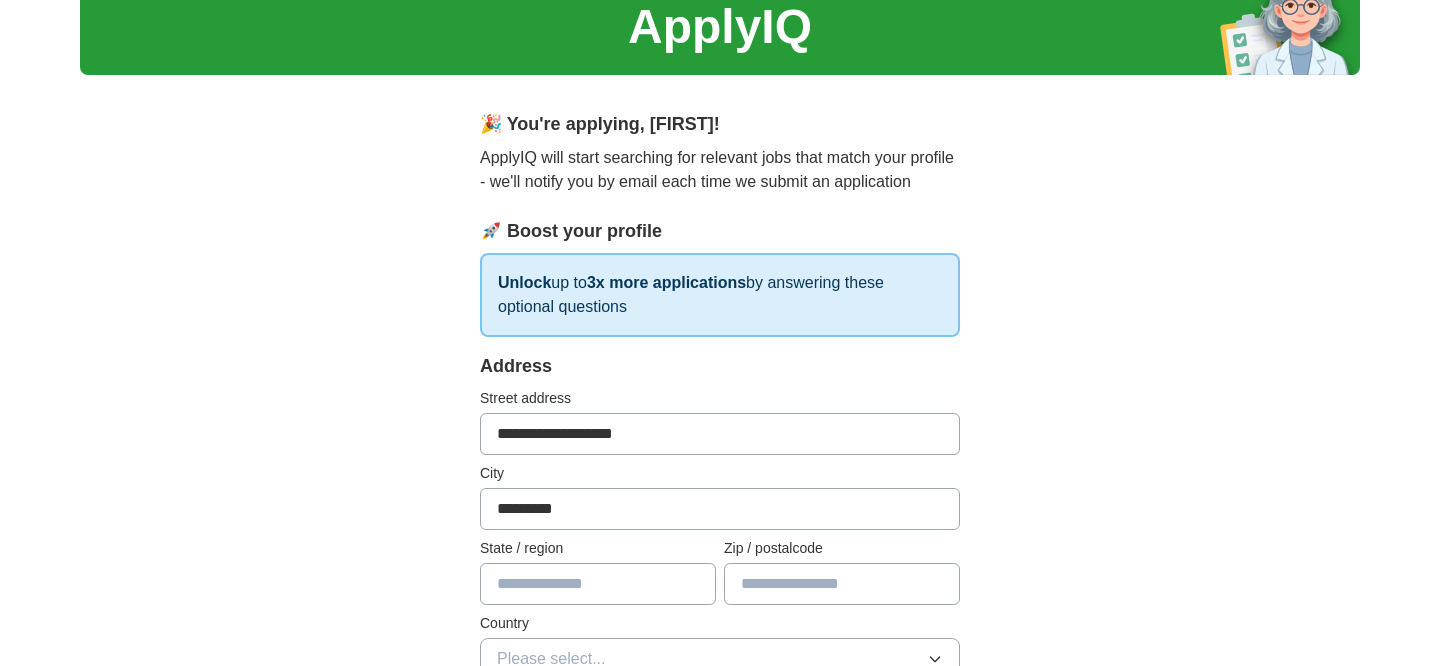 type on "*********" 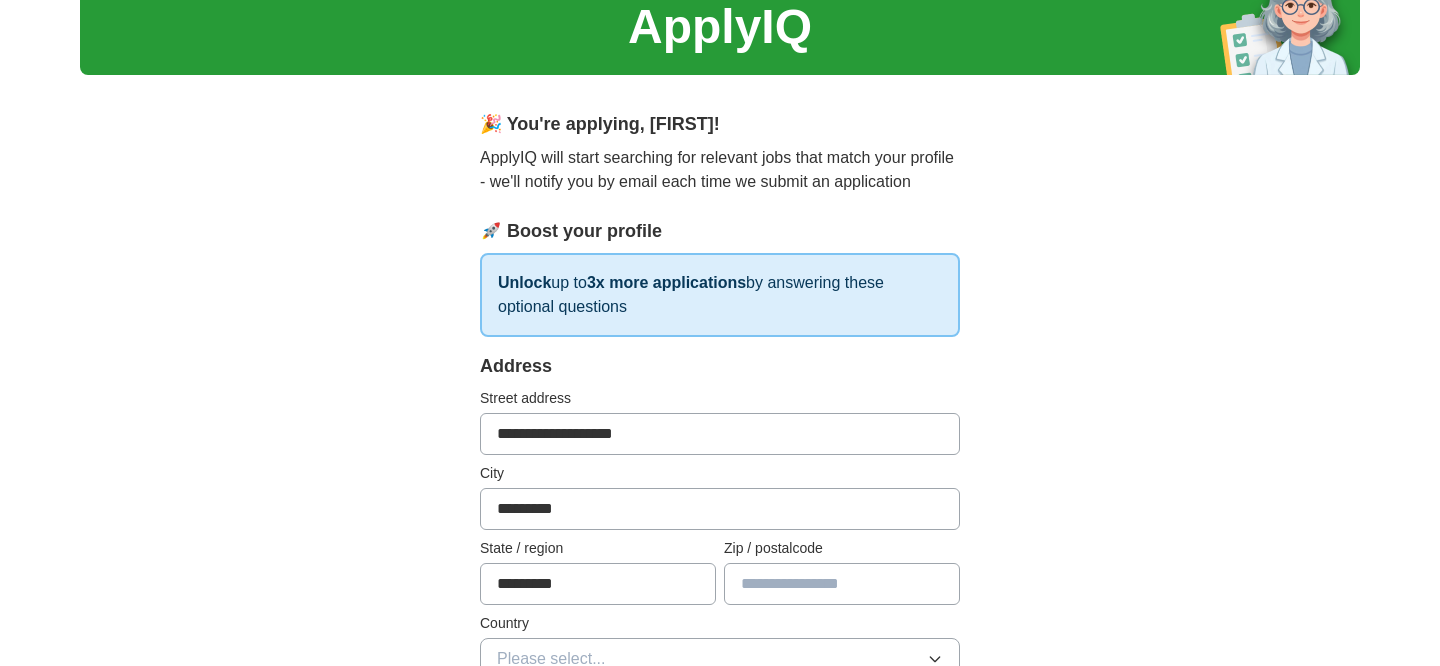 type on "*********" 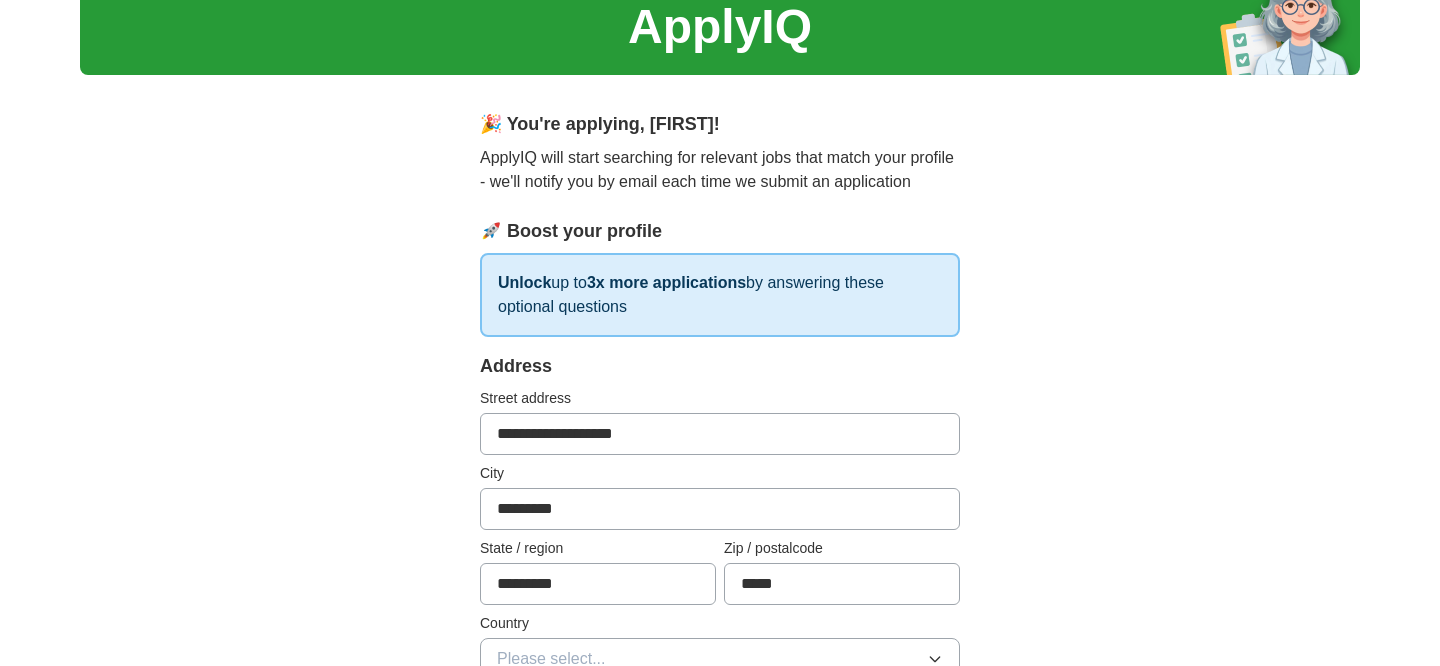 scroll, scrollTop: 85, scrollLeft: 0, axis: vertical 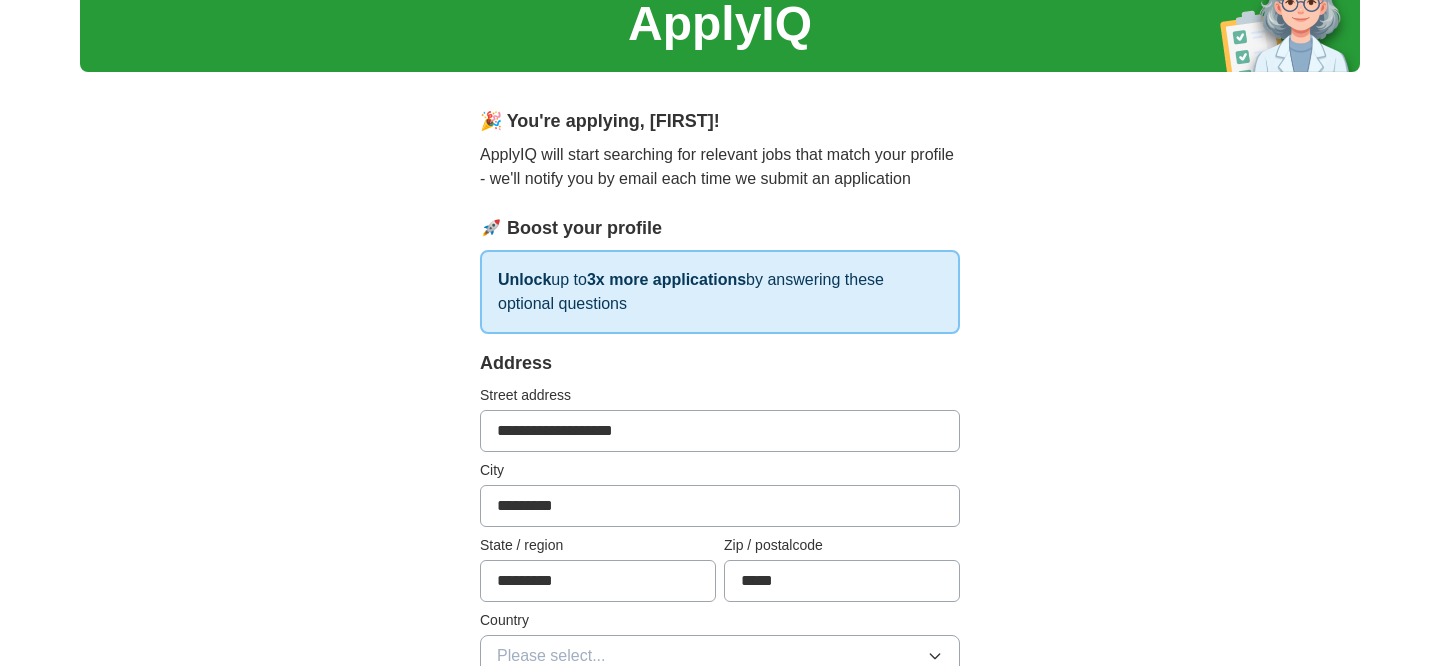 type on "*****" 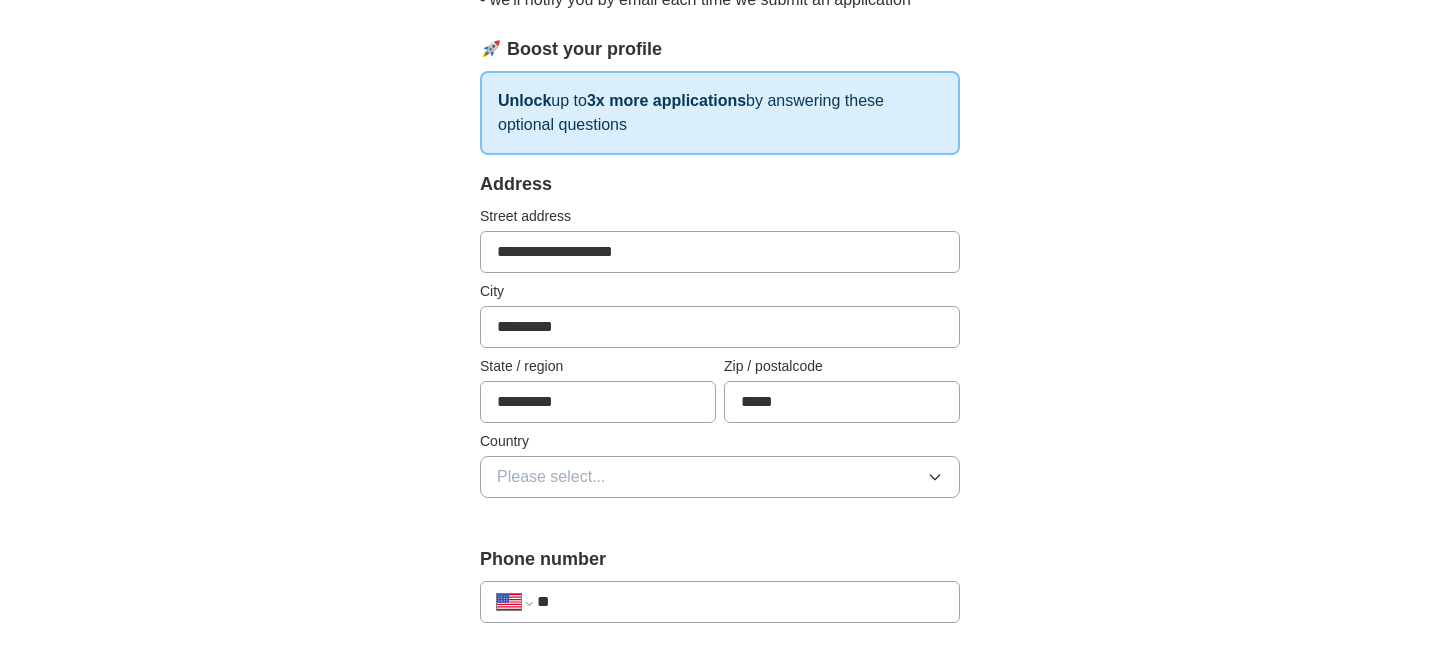 scroll, scrollTop: 463, scrollLeft: 0, axis: vertical 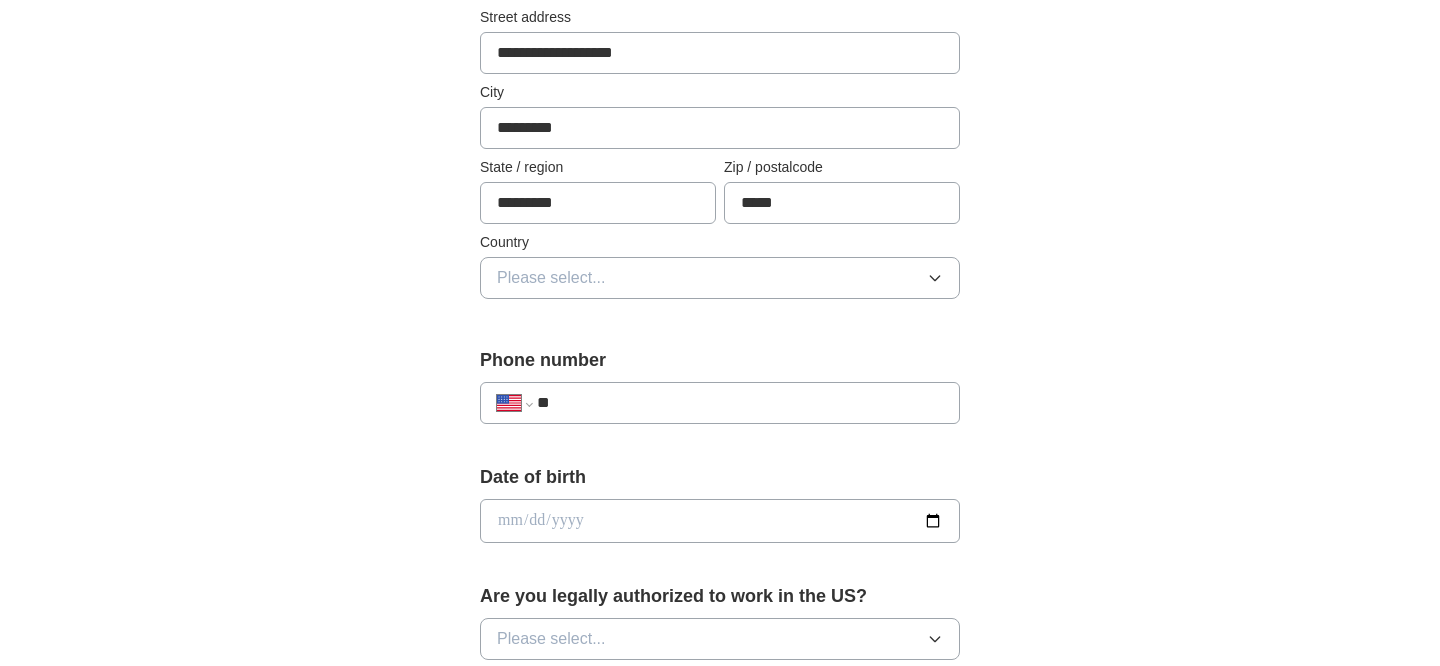 click on "Please select..." at bounding box center (720, 278) 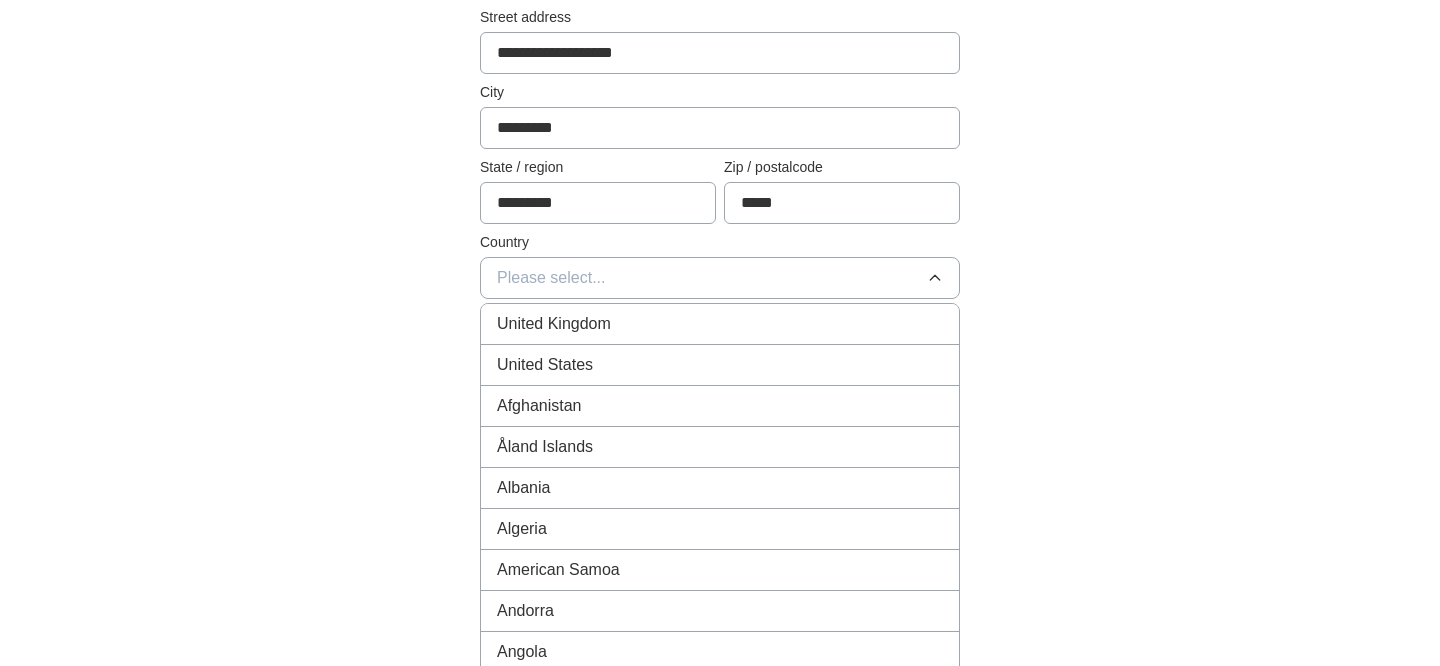 click on "United States" at bounding box center (720, 365) 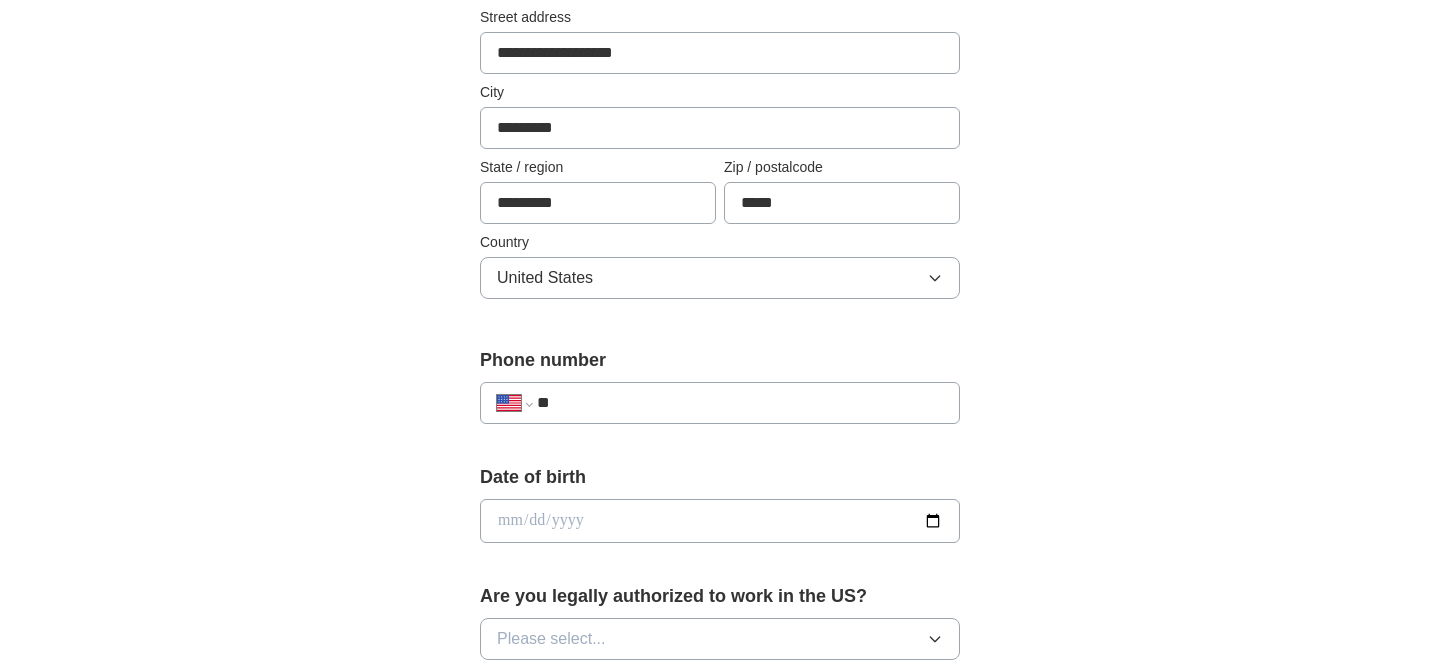click on "**" at bounding box center (740, 403) 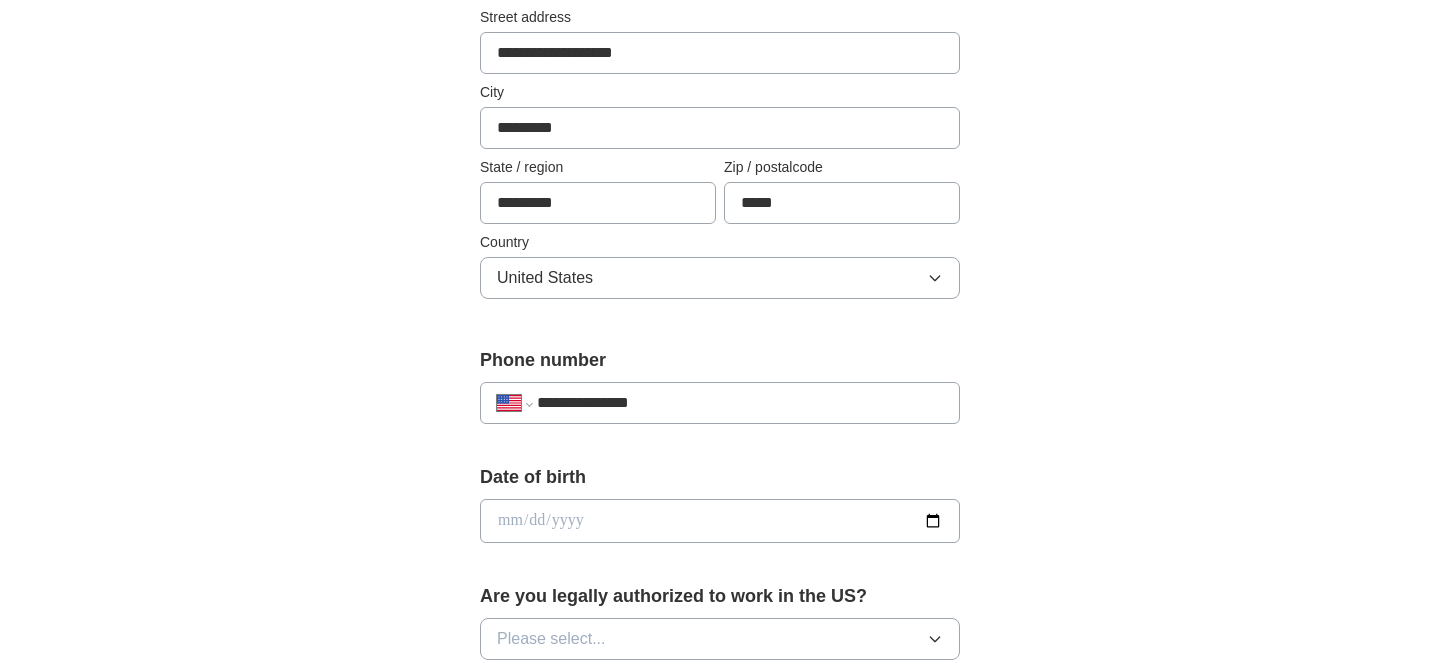 type on "**********" 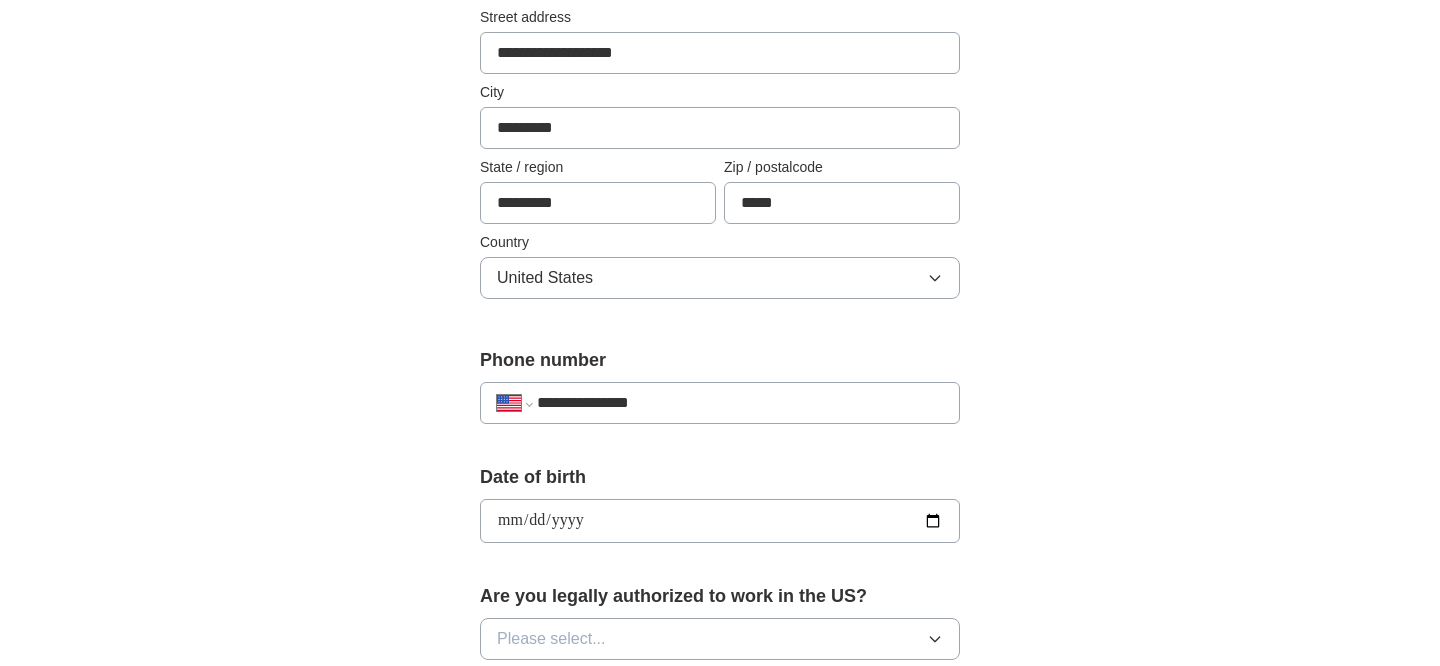 type on "**********" 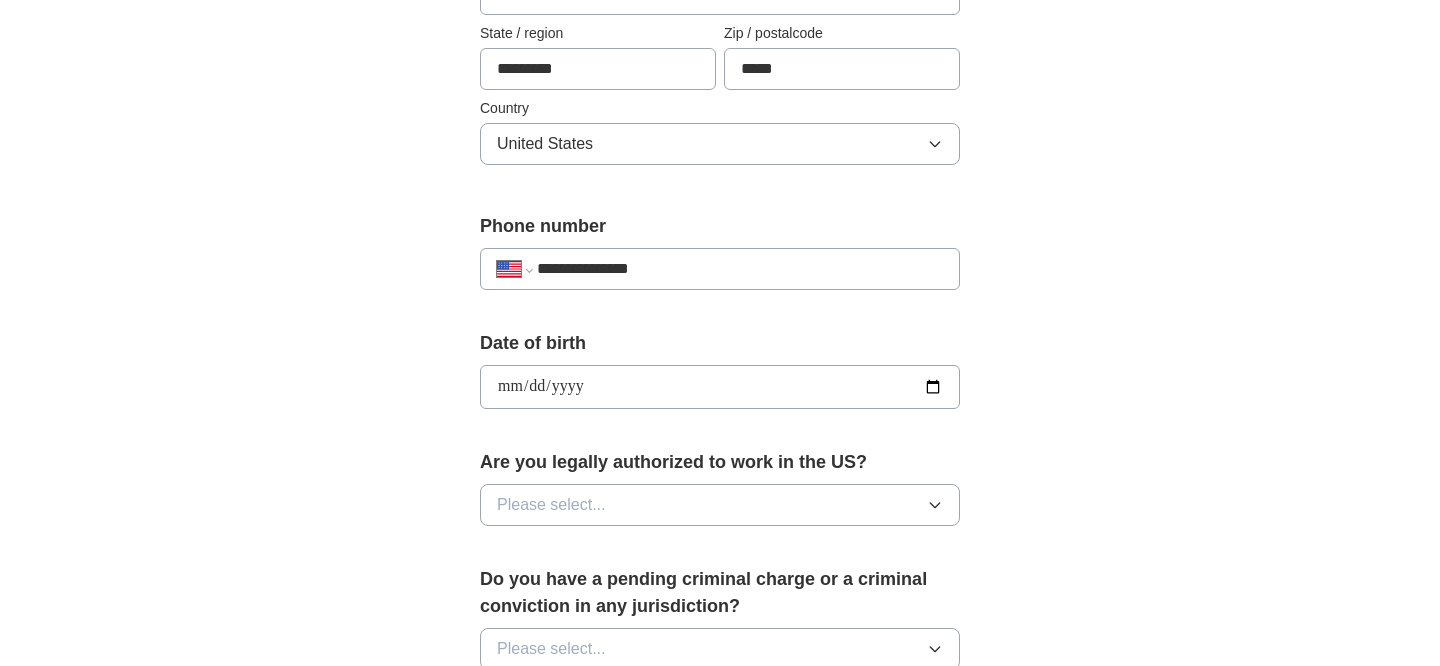scroll, scrollTop: 656, scrollLeft: 0, axis: vertical 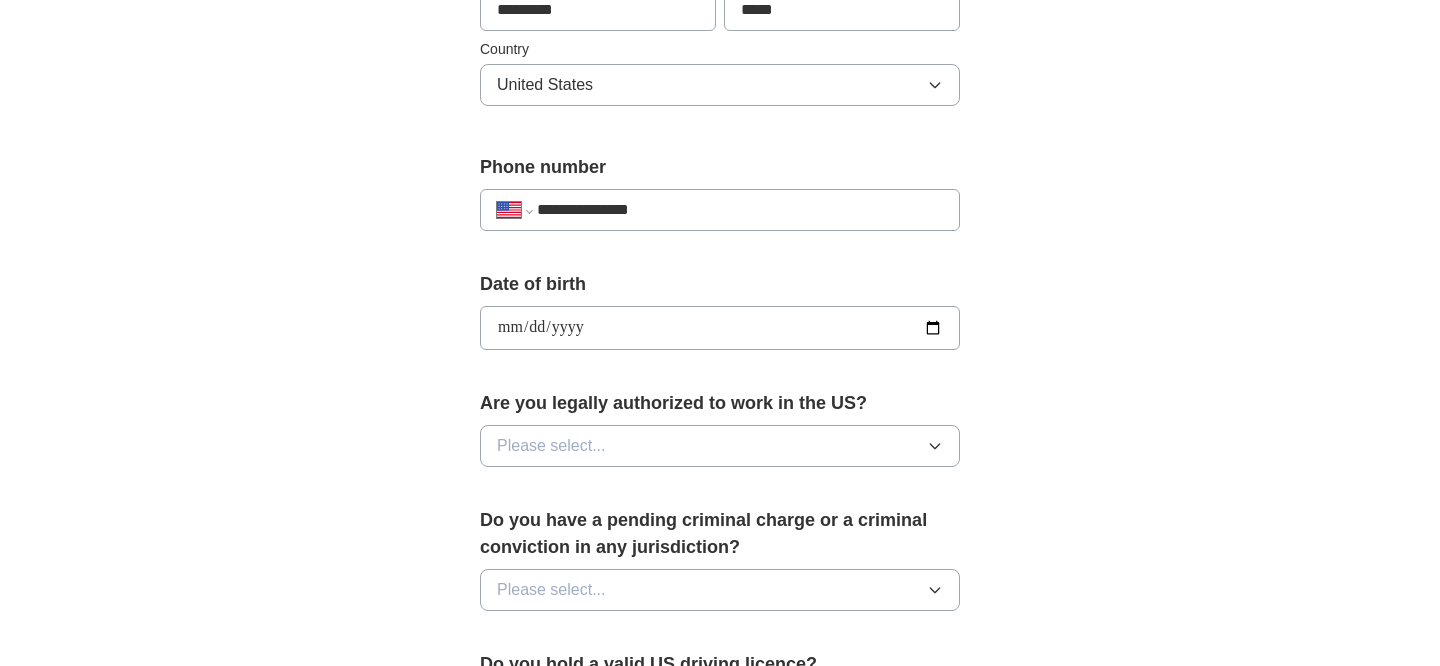 click on "Please select..." at bounding box center (720, 446) 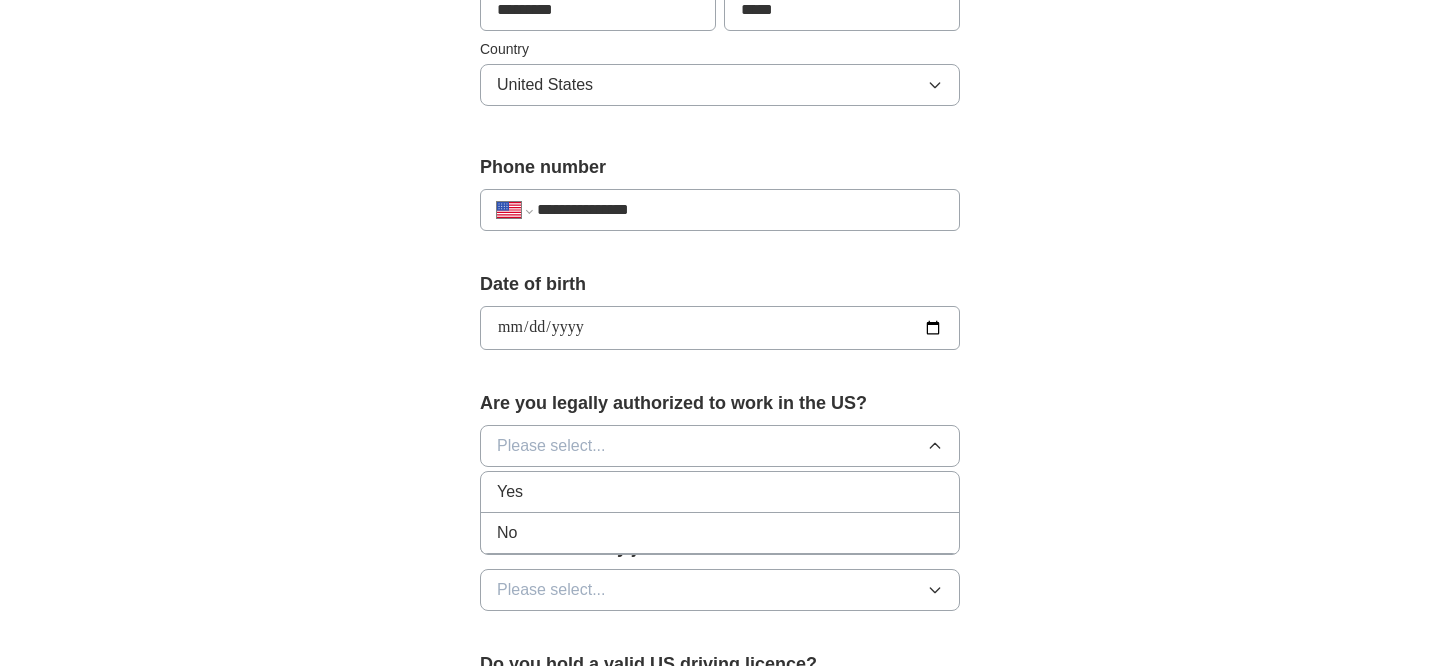 click on "Yes" at bounding box center (720, 492) 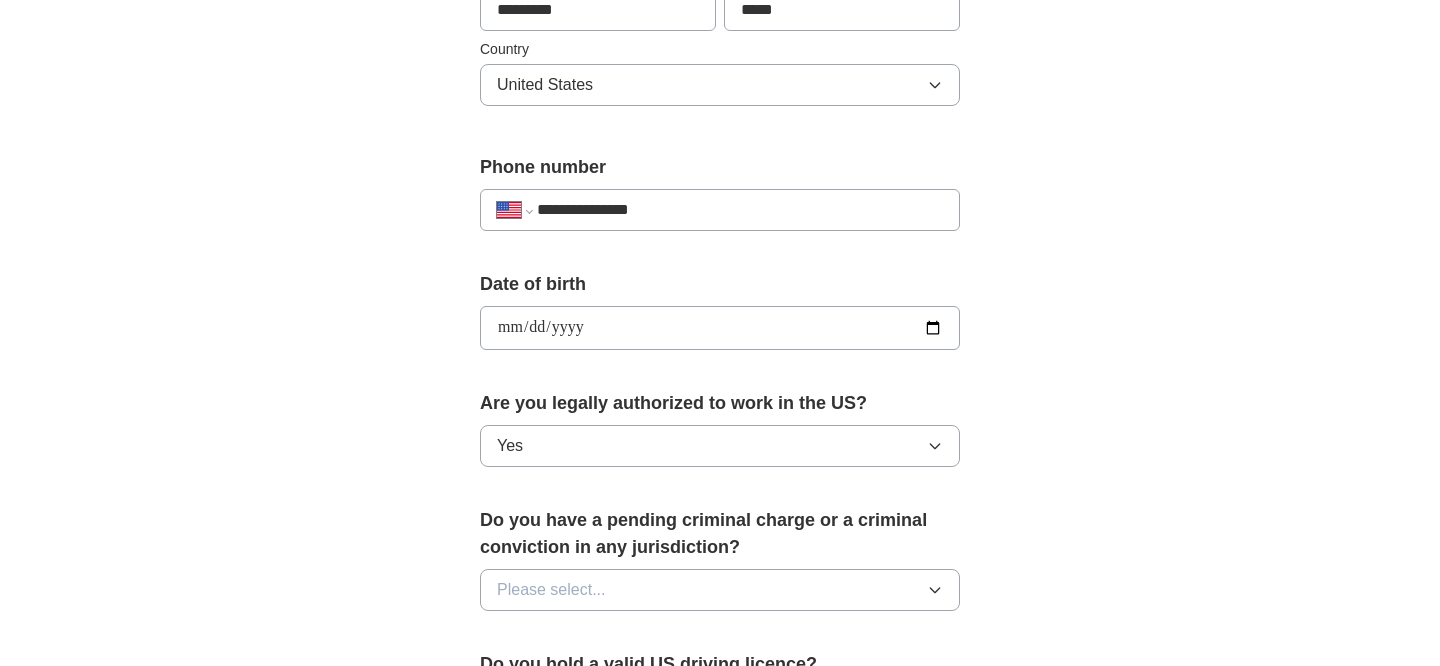 click on "Please select..." at bounding box center (720, 590) 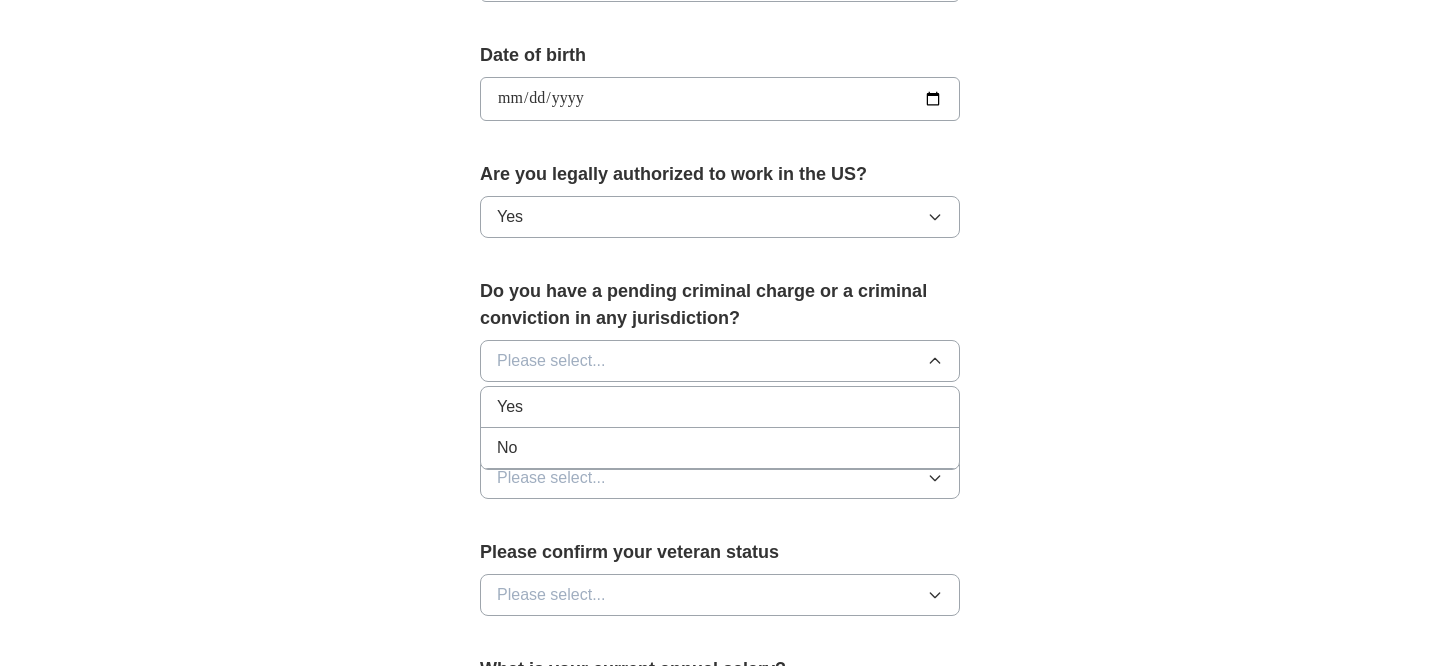 scroll, scrollTop: 893, scrollLeft: 0, axis: vertical 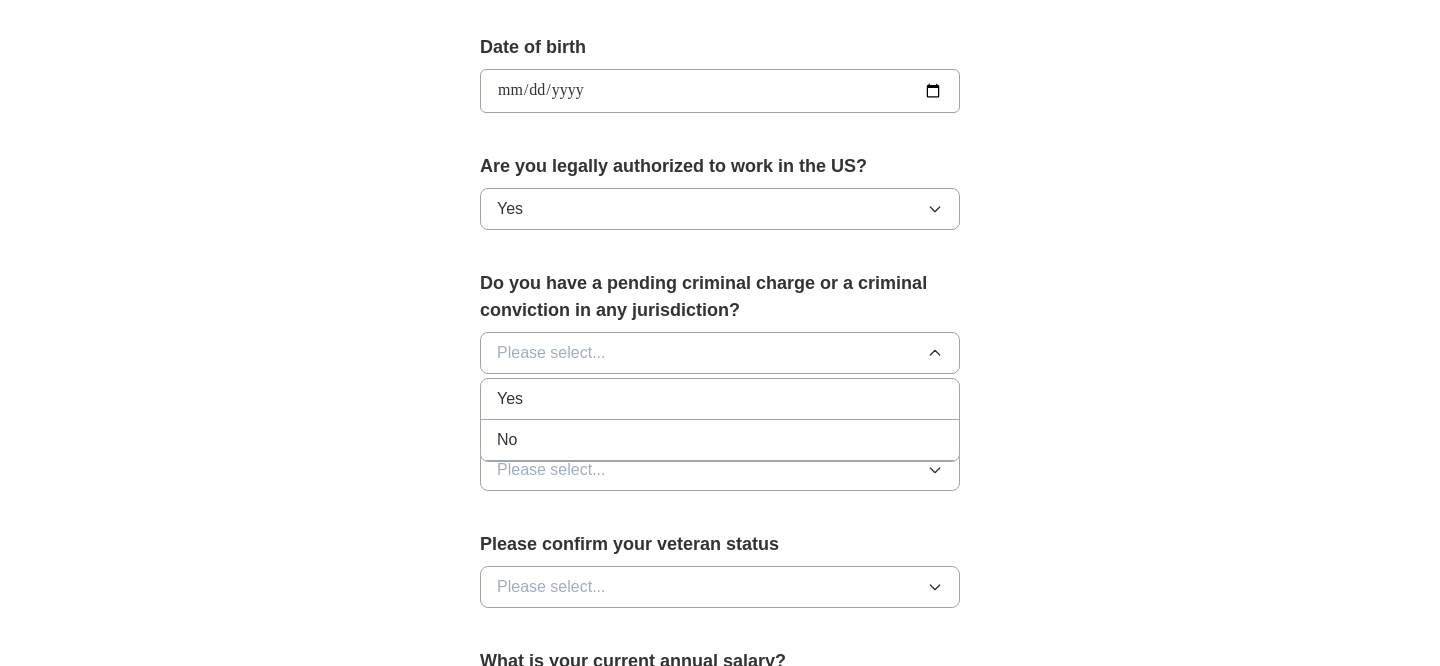 click on "No" at bounding box center [720, 440] 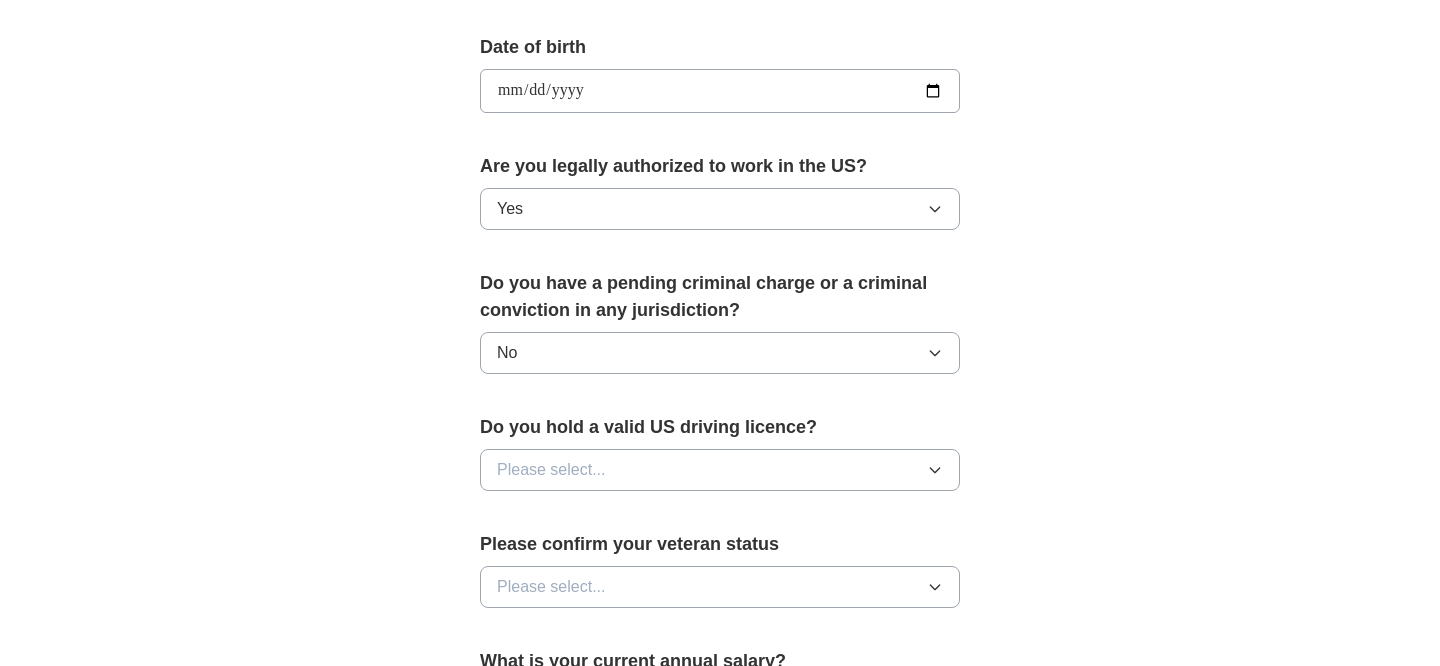click on "Please select..." at bounding box center (720, 470) 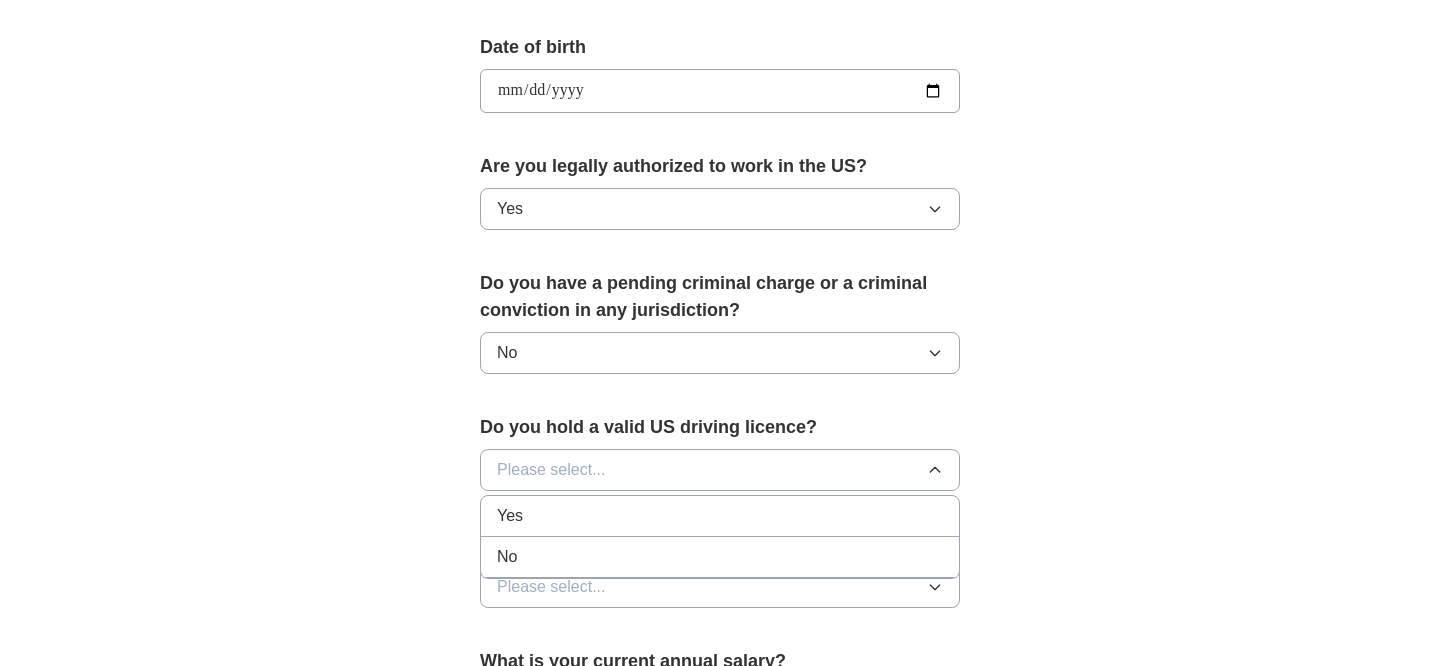 click on "Yes" at bounding box center [720, 516] 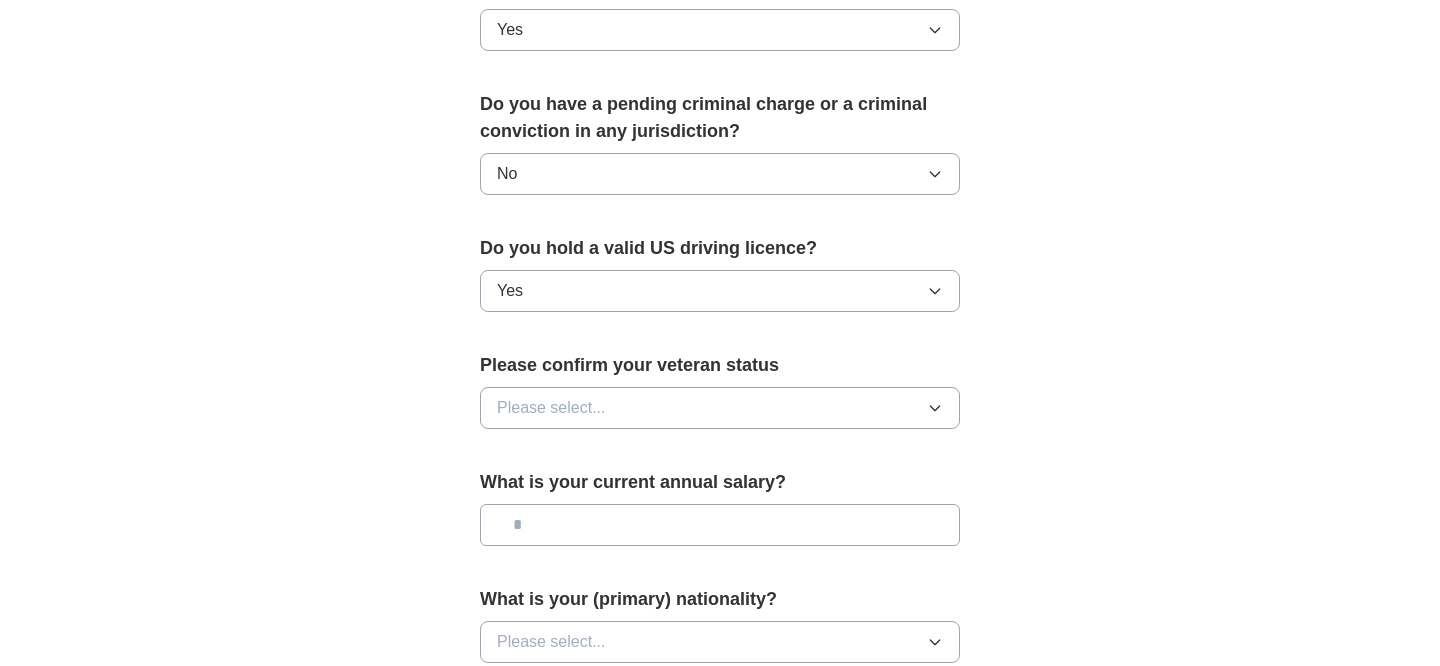 scroll, scrollTop: 1085, scrollLeft: 0, axis: vertical 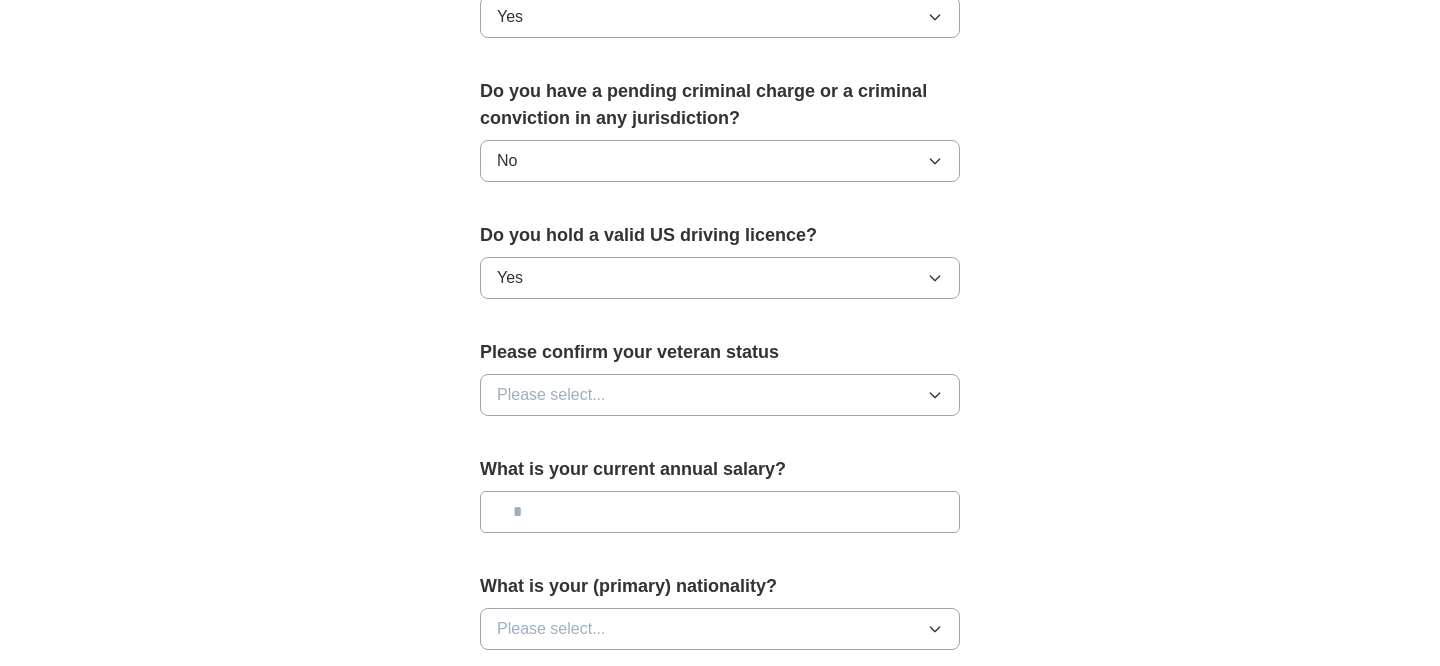 click on "Please select..." at bounding box center (720, 395) 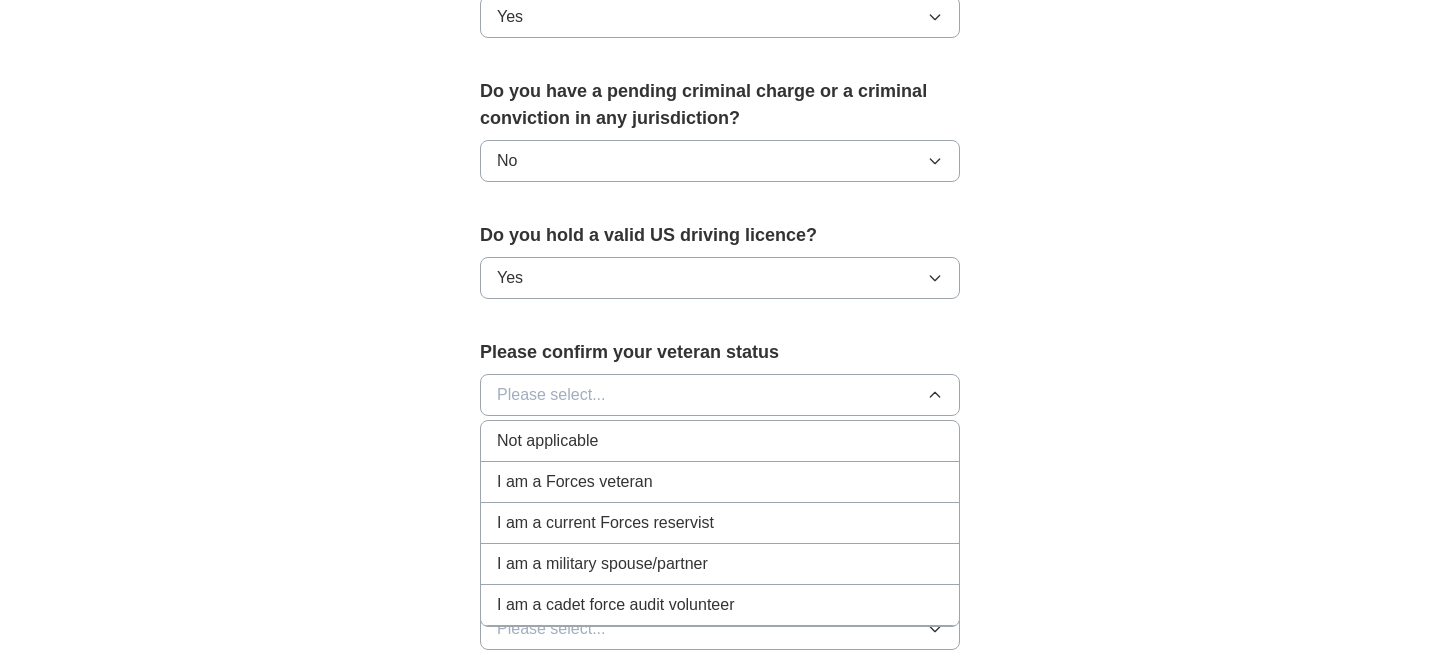 click on "Not applicable" at bounding box center [720, 441] 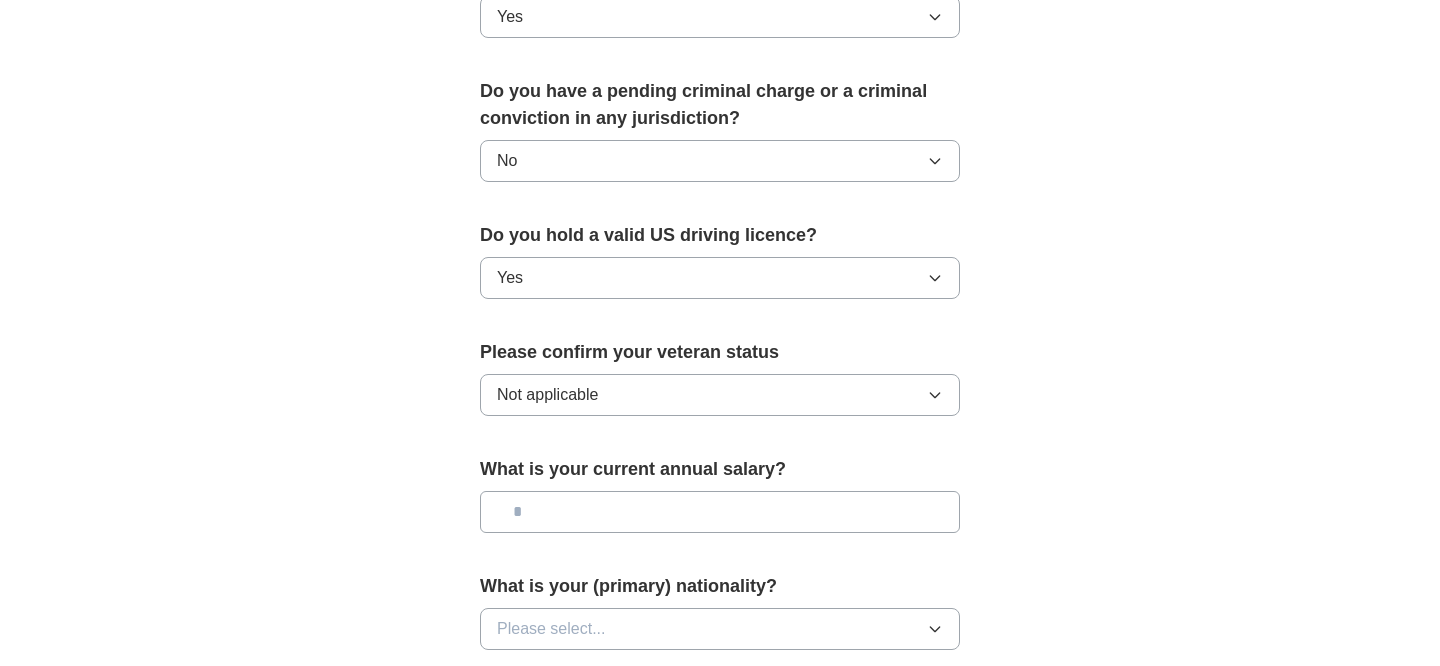 click on "**********" at bounding box center (720, -71) 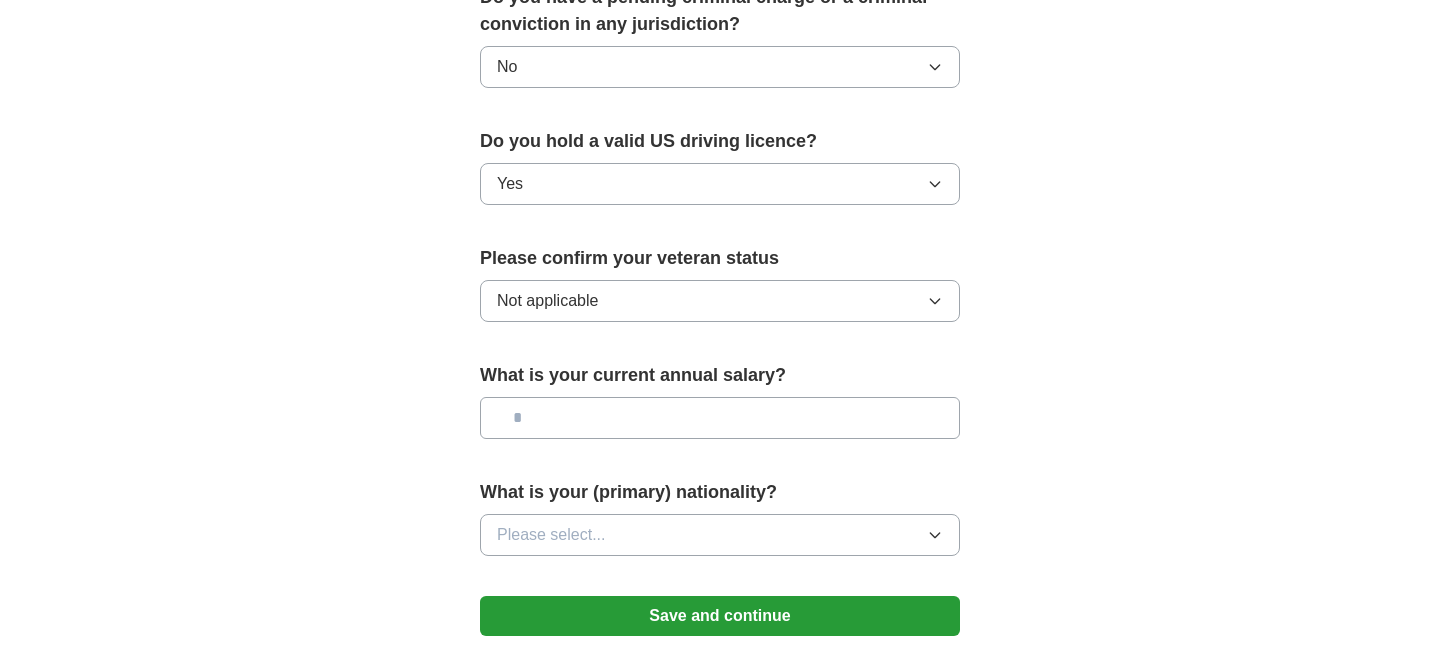 scroll, scrollTop: 1185, scrollLeft: 0, axis: vertical 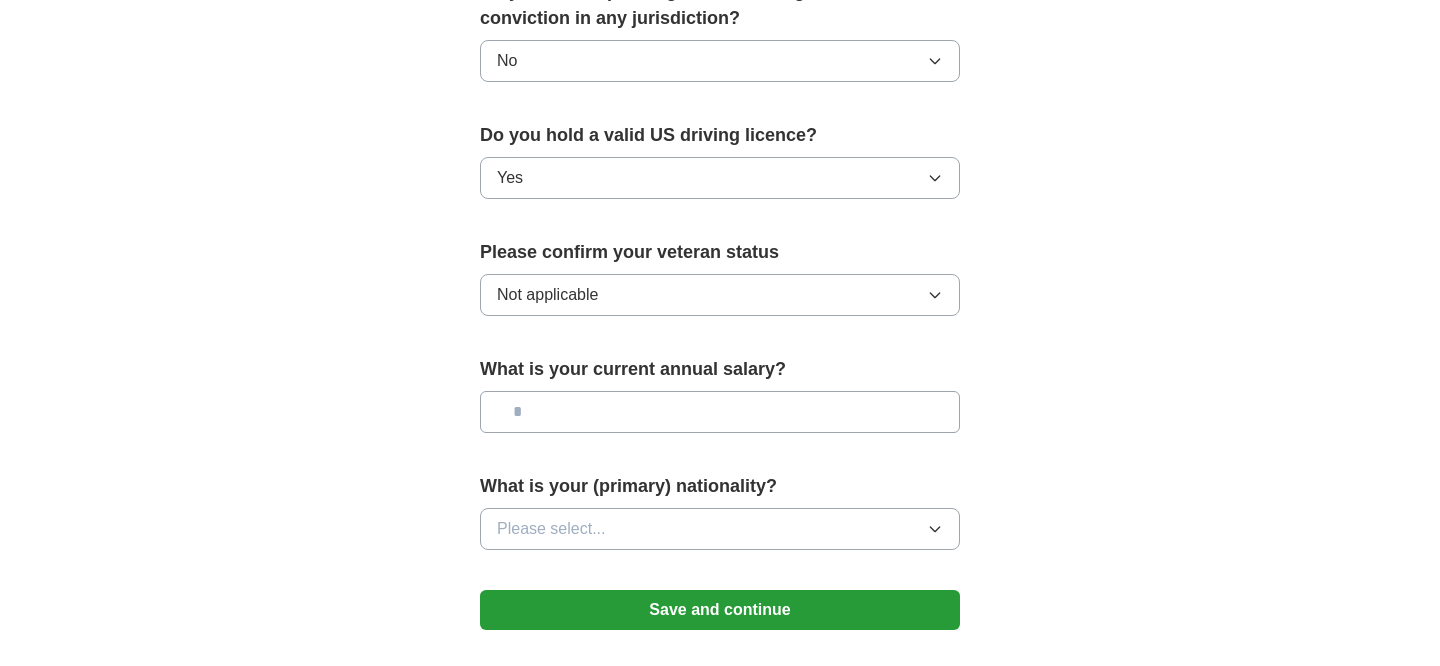 click on "Please select..." at bounding box center [720, 529] 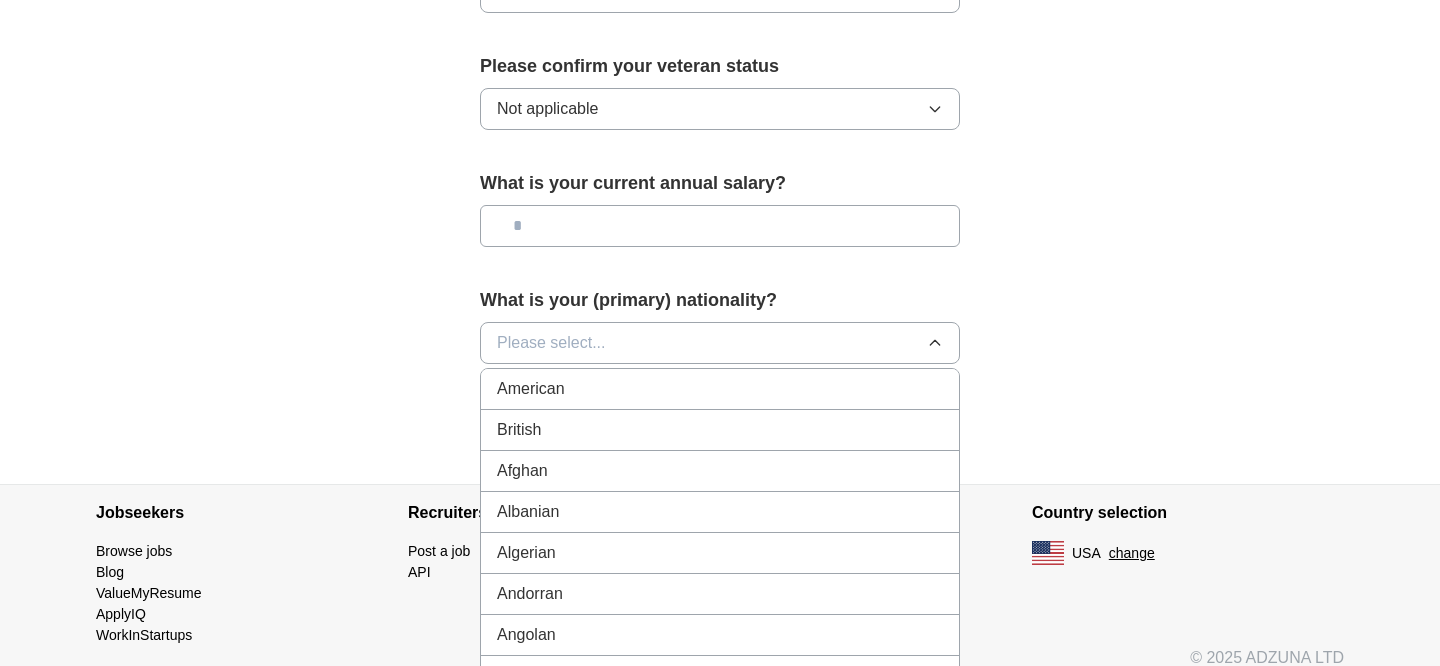scroll, scrollTop: 1473, scrollLeft: 0, axis: vertical 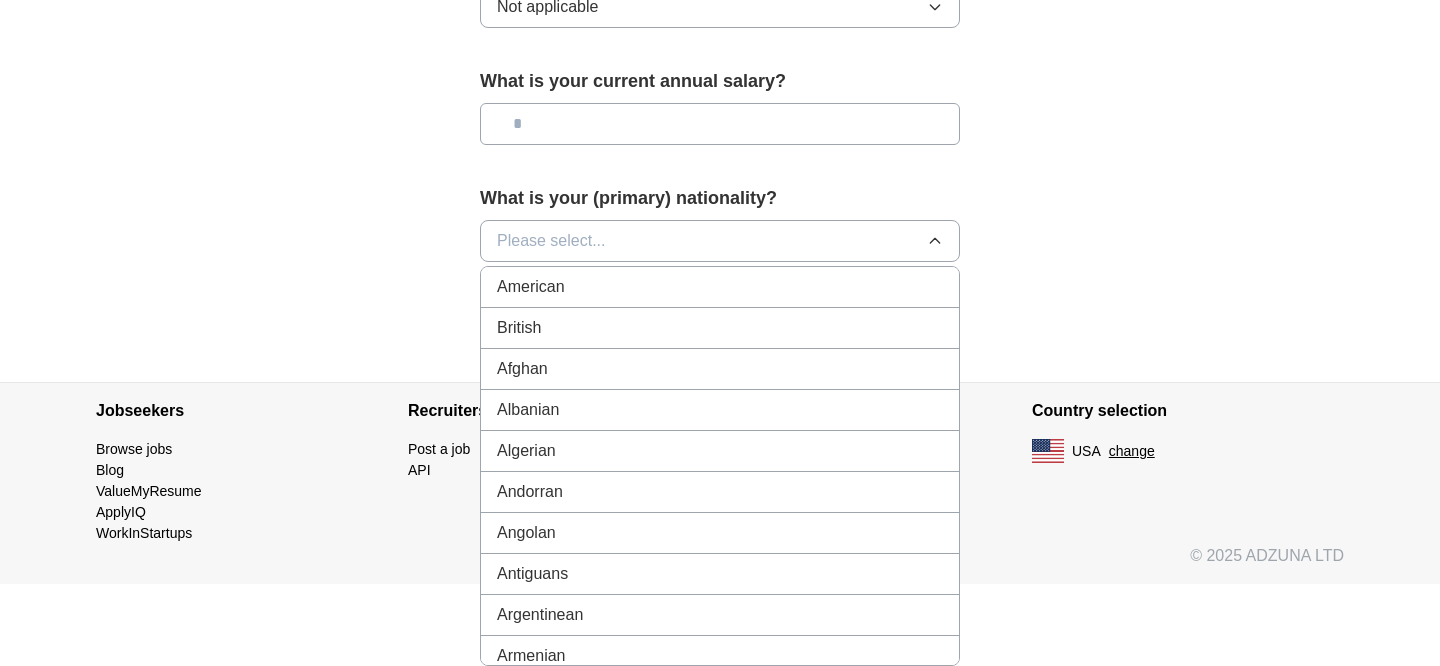 click on "American" at bounding box center (531, 287) 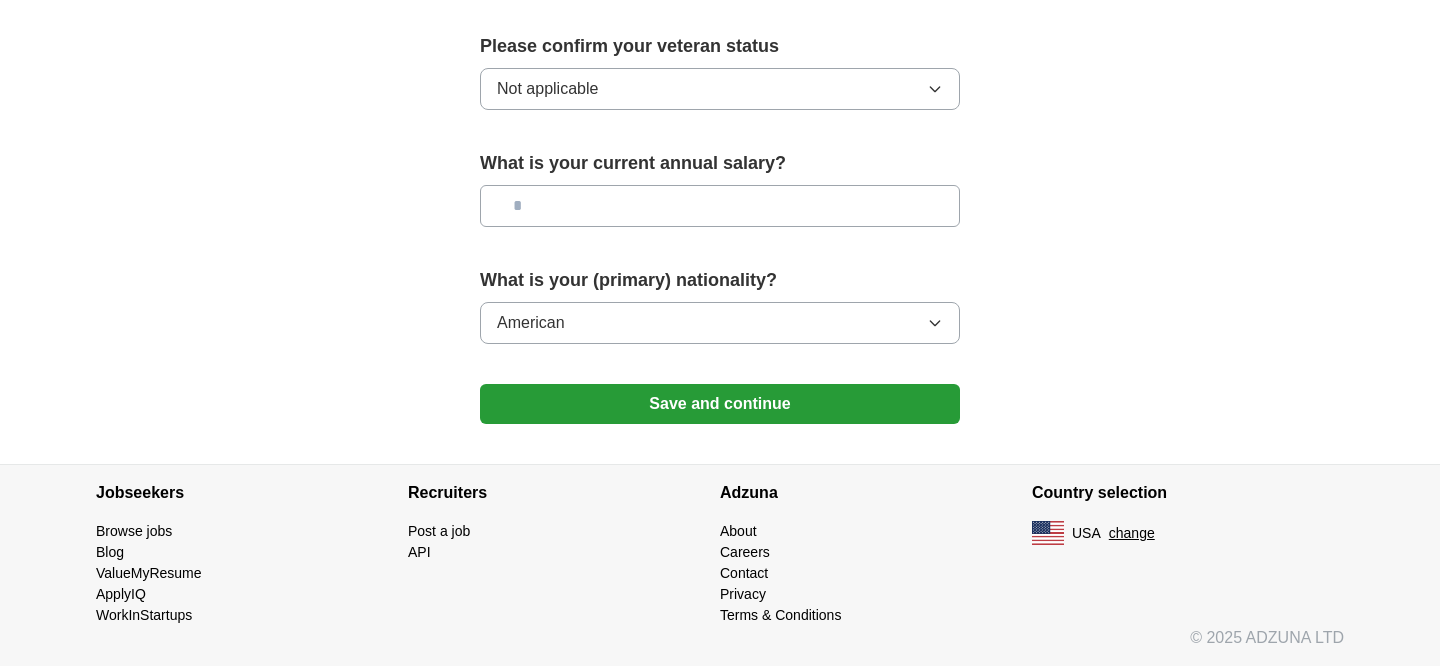 click on "Save and continue" at bounding box center (720, 404) 